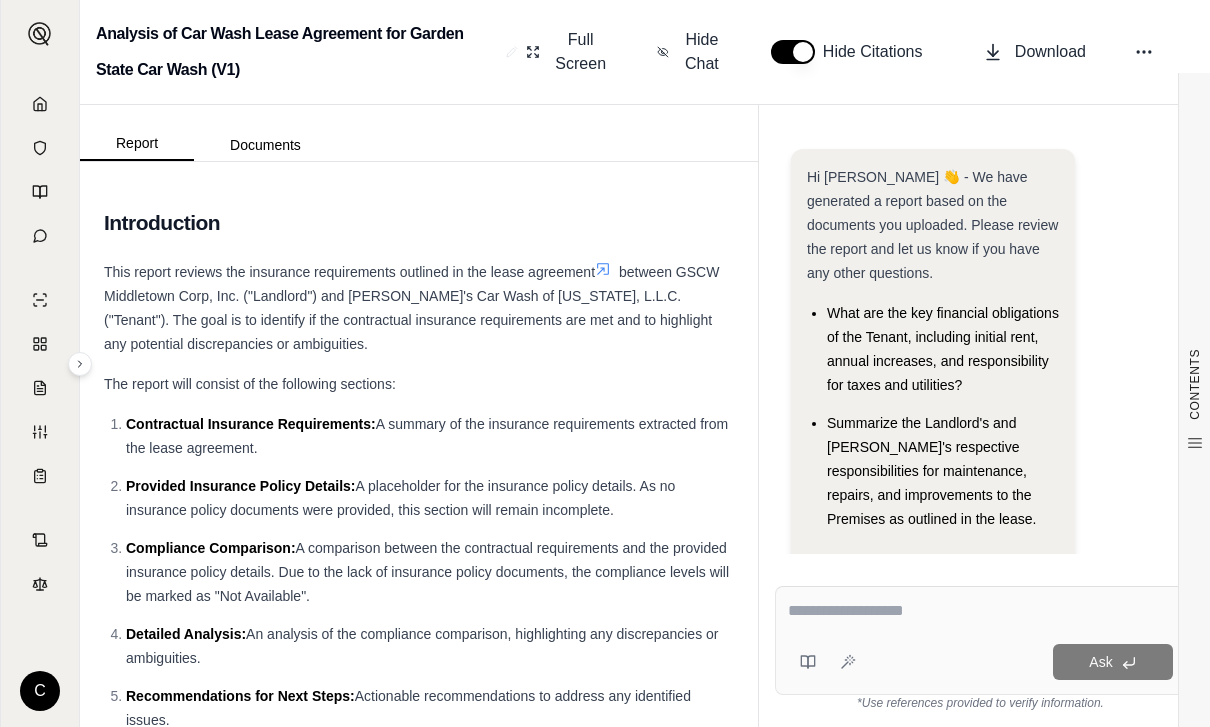 scroll, scrollTop: 64, scrollLeft: 0, axis: vertical 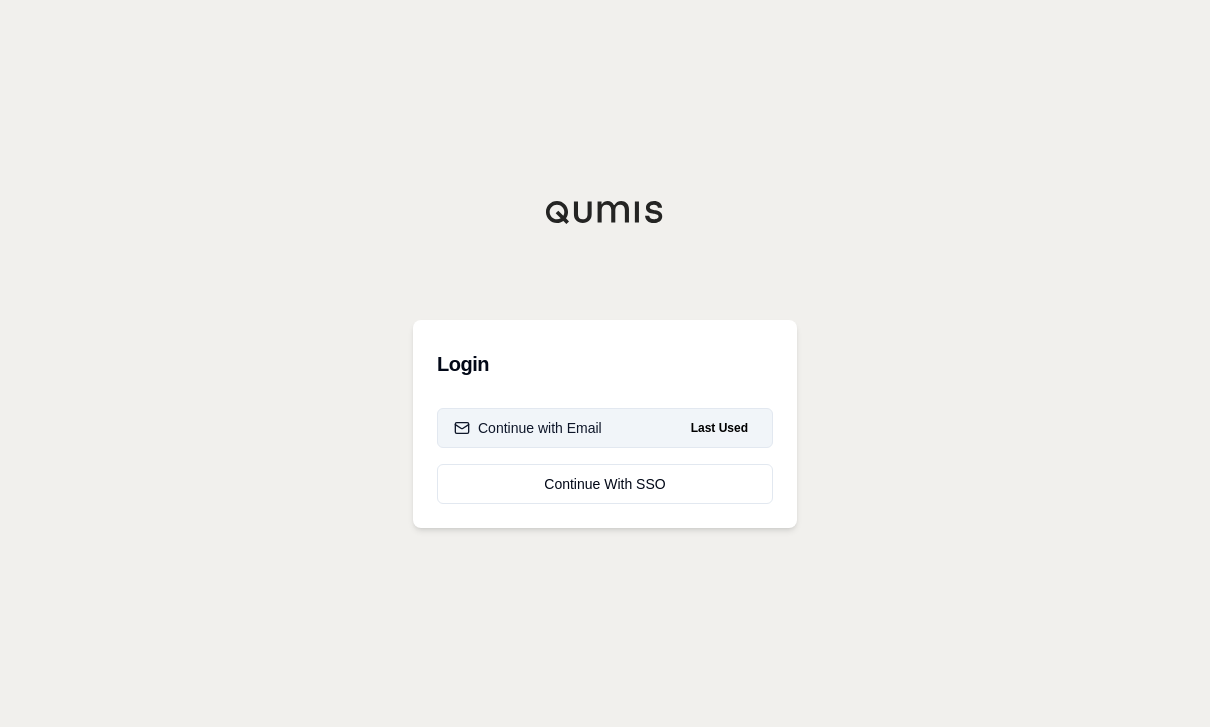 click on "Continue with Email" at bounding box center (528, 428) 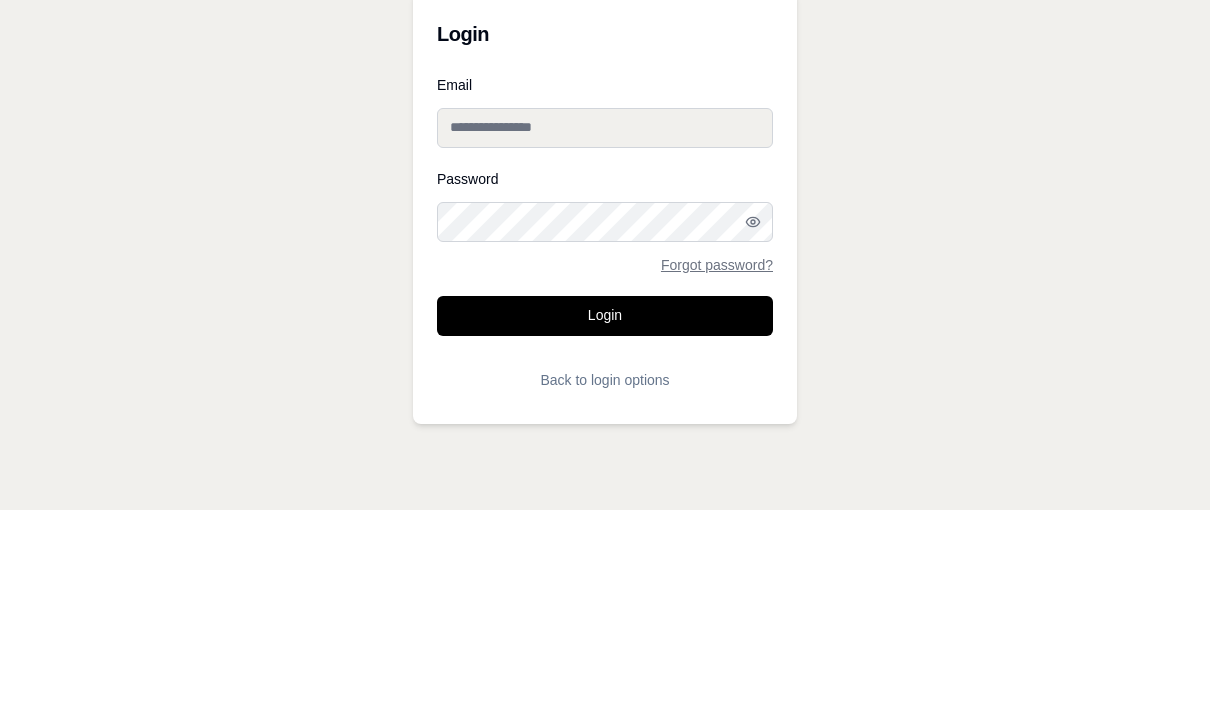 type on "**********" 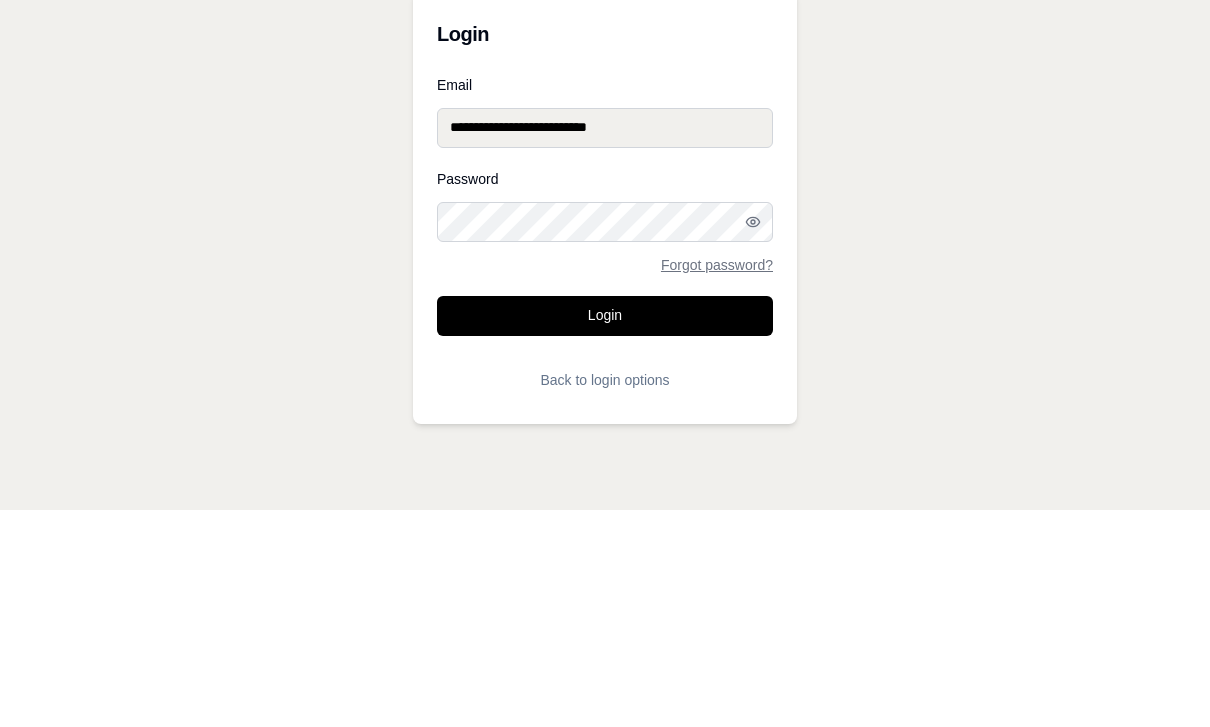 click on "Login" at bounding box center (605, 533) 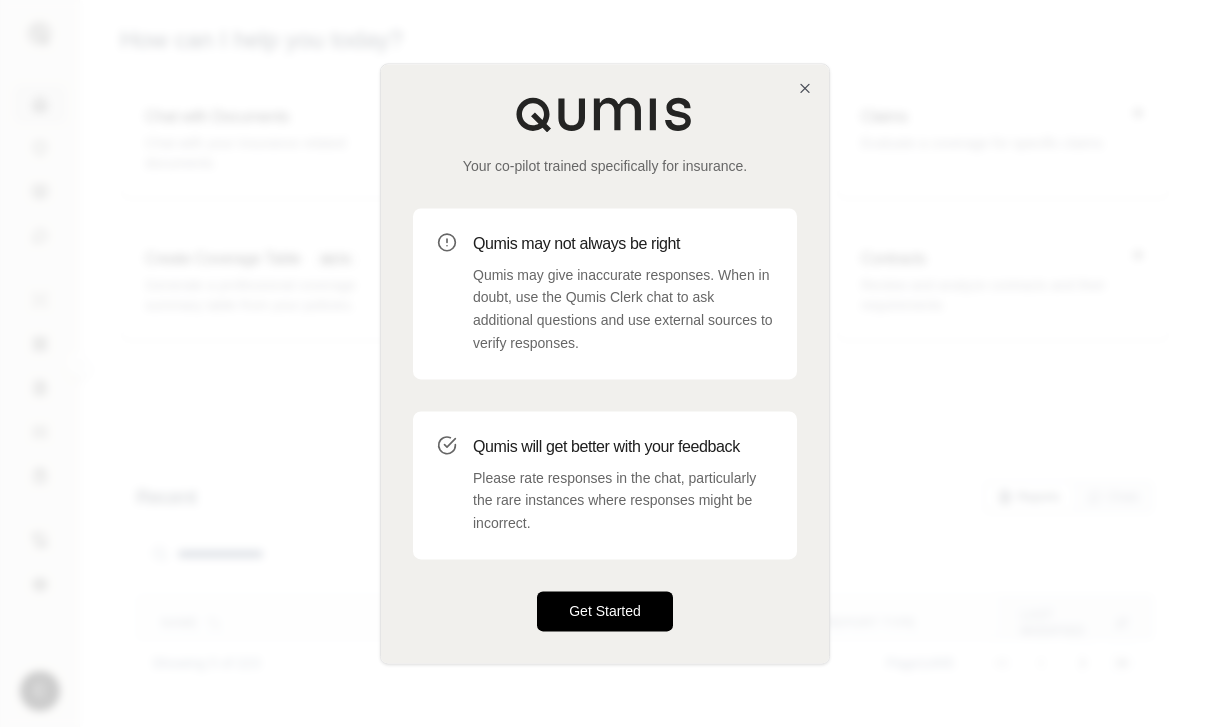 click on "Get Started" at bounding box center [605, 611] 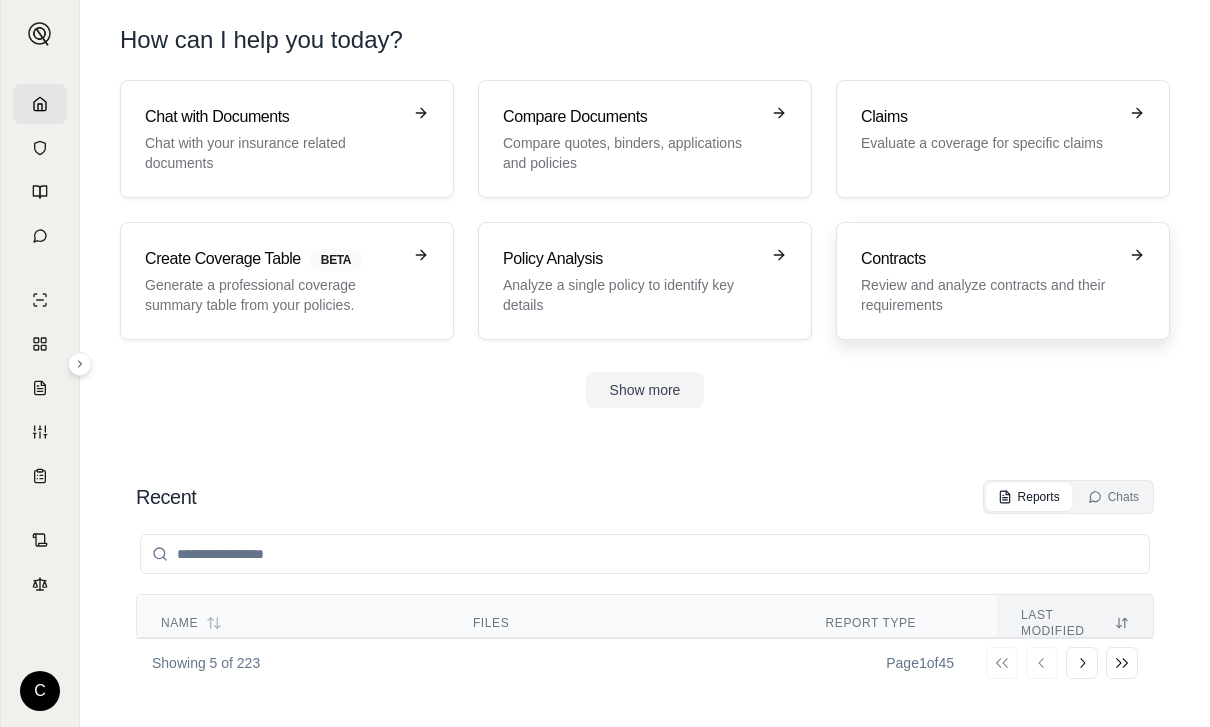 click on "Review and analyze contracts and their requirements" at bounding box center [989, 295] 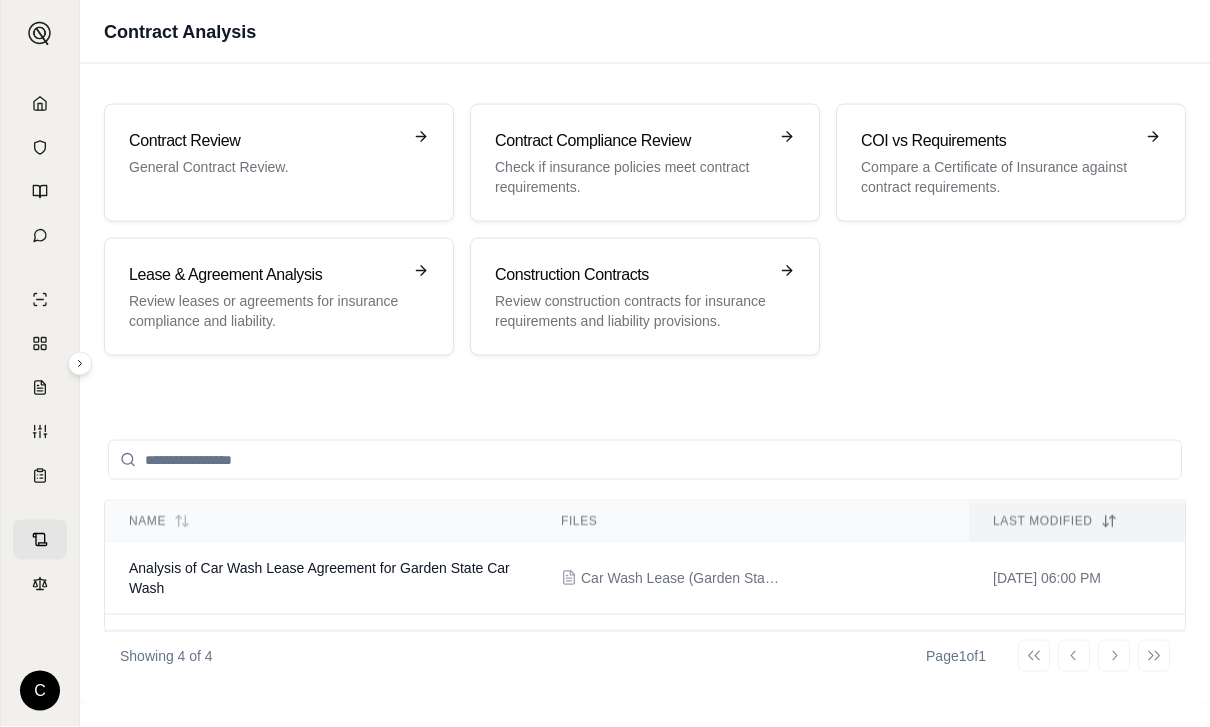 scroll, scrollTop: 26, scrollLeft: 0, axis: vertical 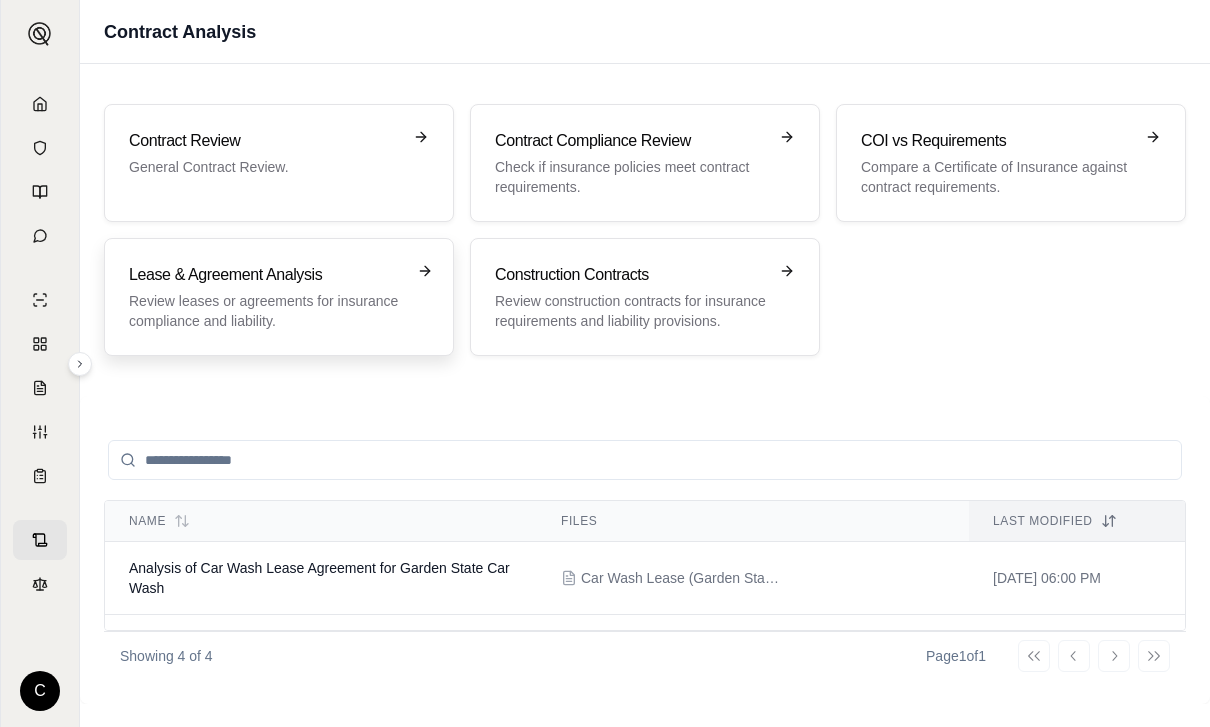 click on "Review leases or agreements for insurance compliance and liability." at bounding box center [265, 311] 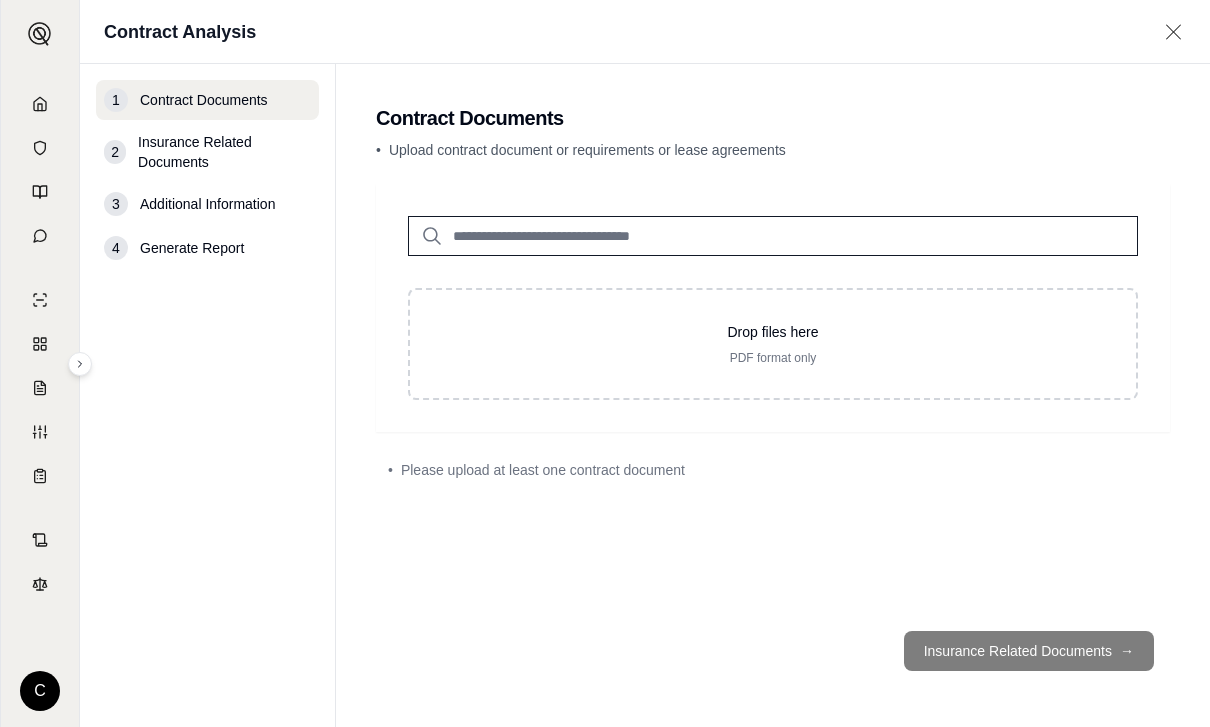 scroll, scrollTop: 0, scrollLeft: 0, axis: both 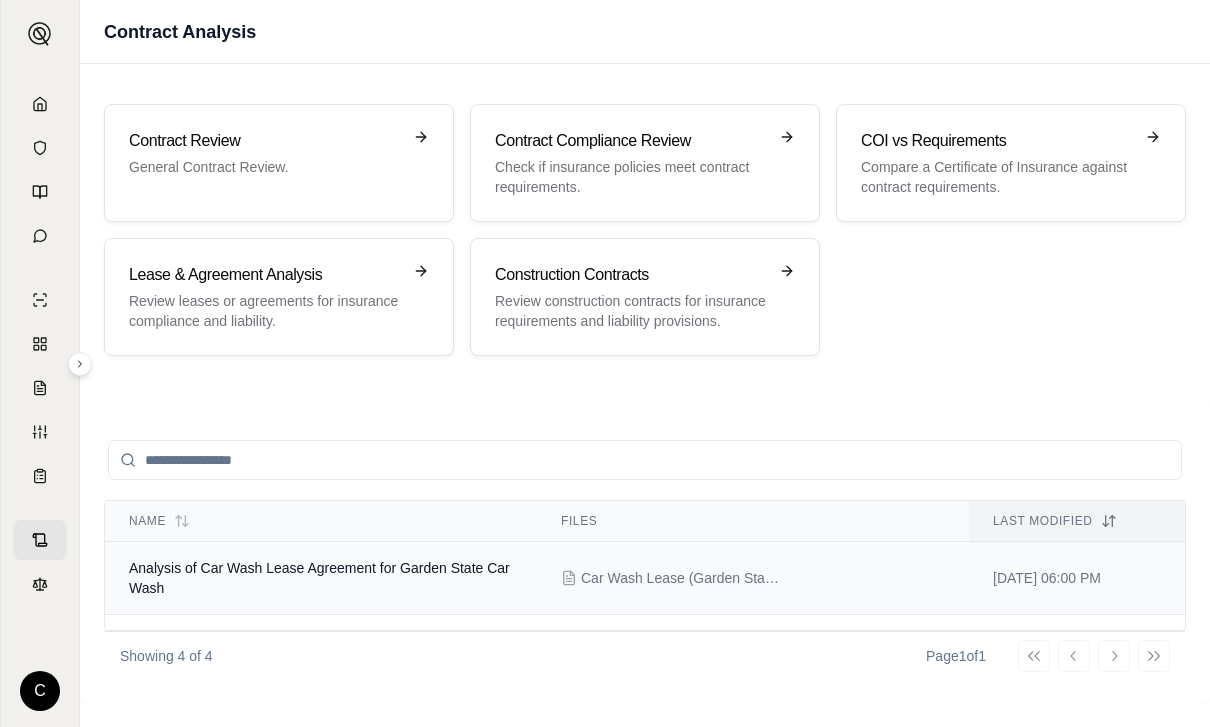 click on "Analysis of Car Wash Lease Agreement for Garden State Car Wash" at bounding box center [321, 578] 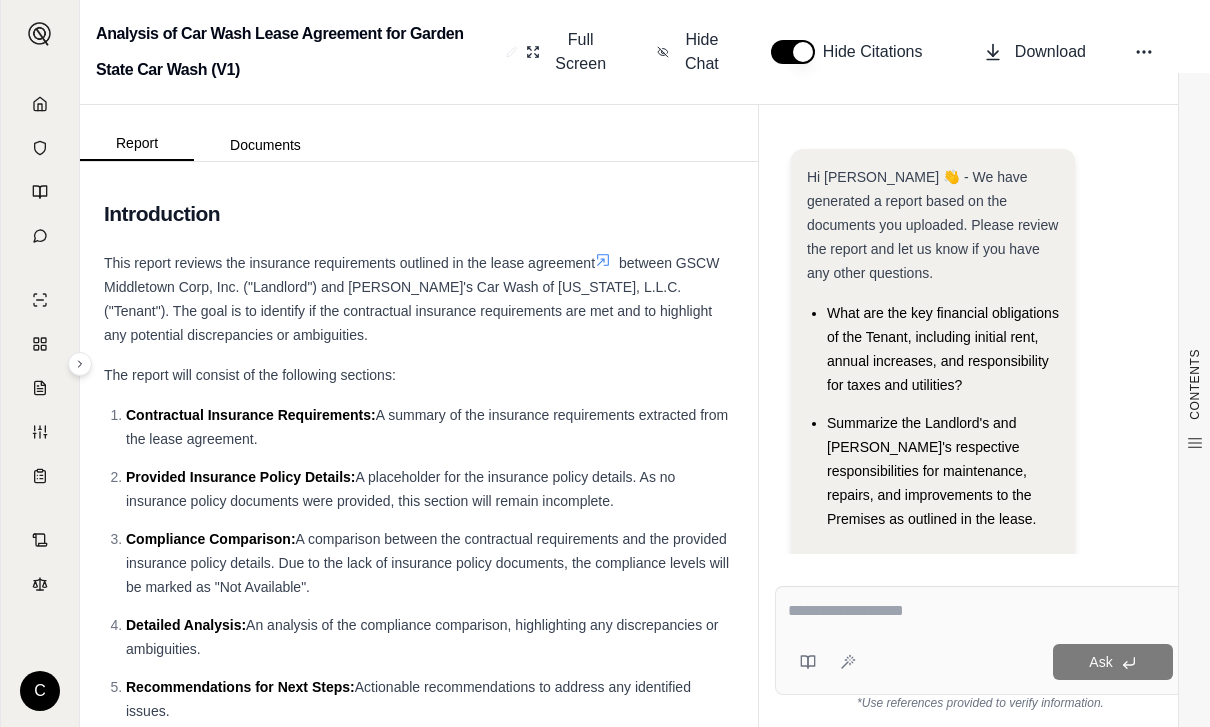 scroll, scrollTop: 6, scrollLeft: 0, axis: vertical 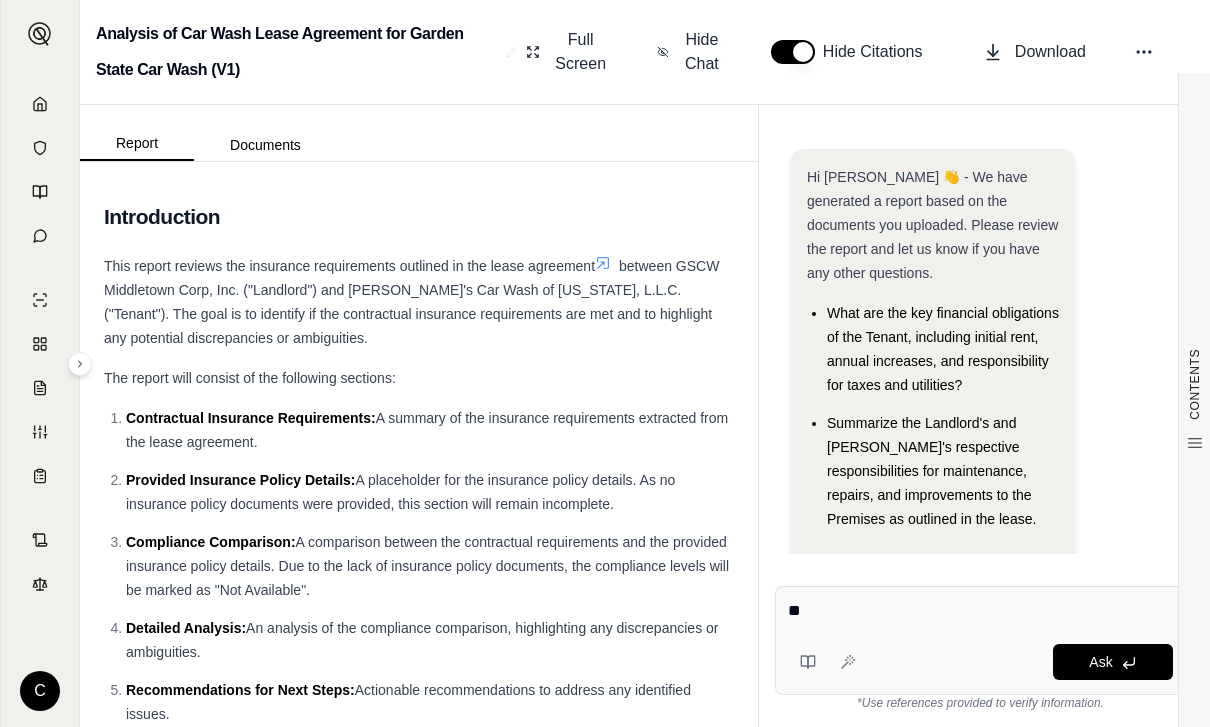 type on "*" 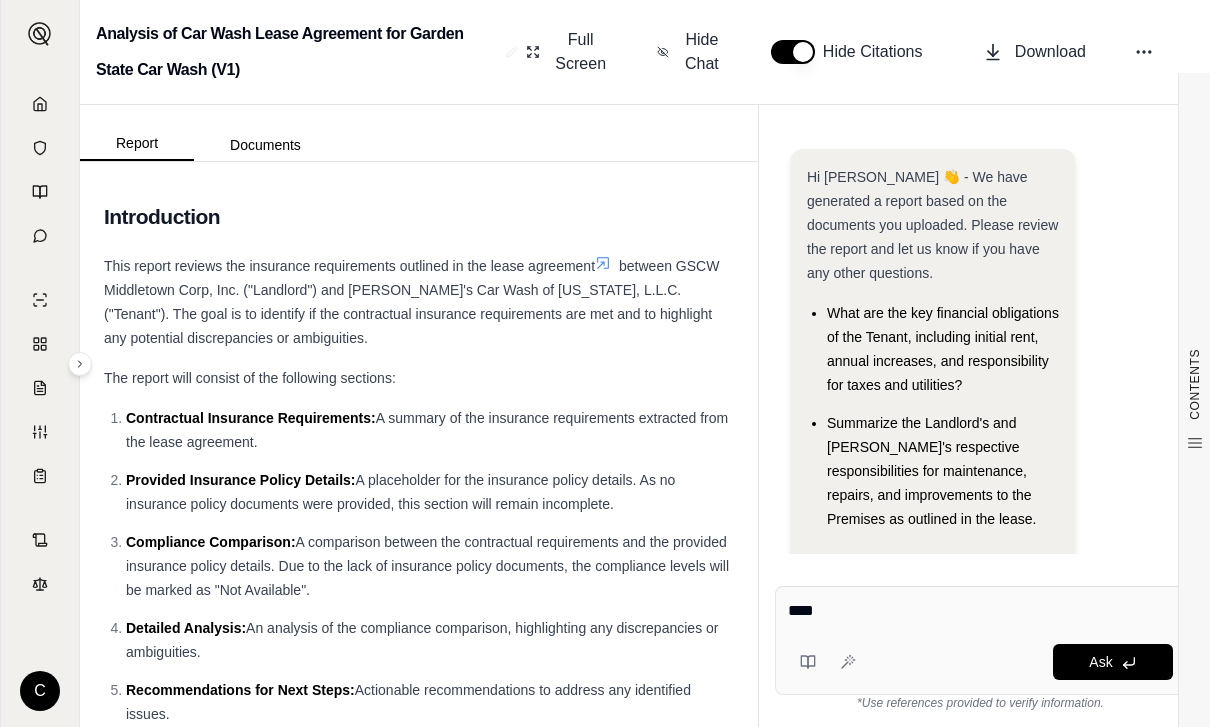 type on "****" 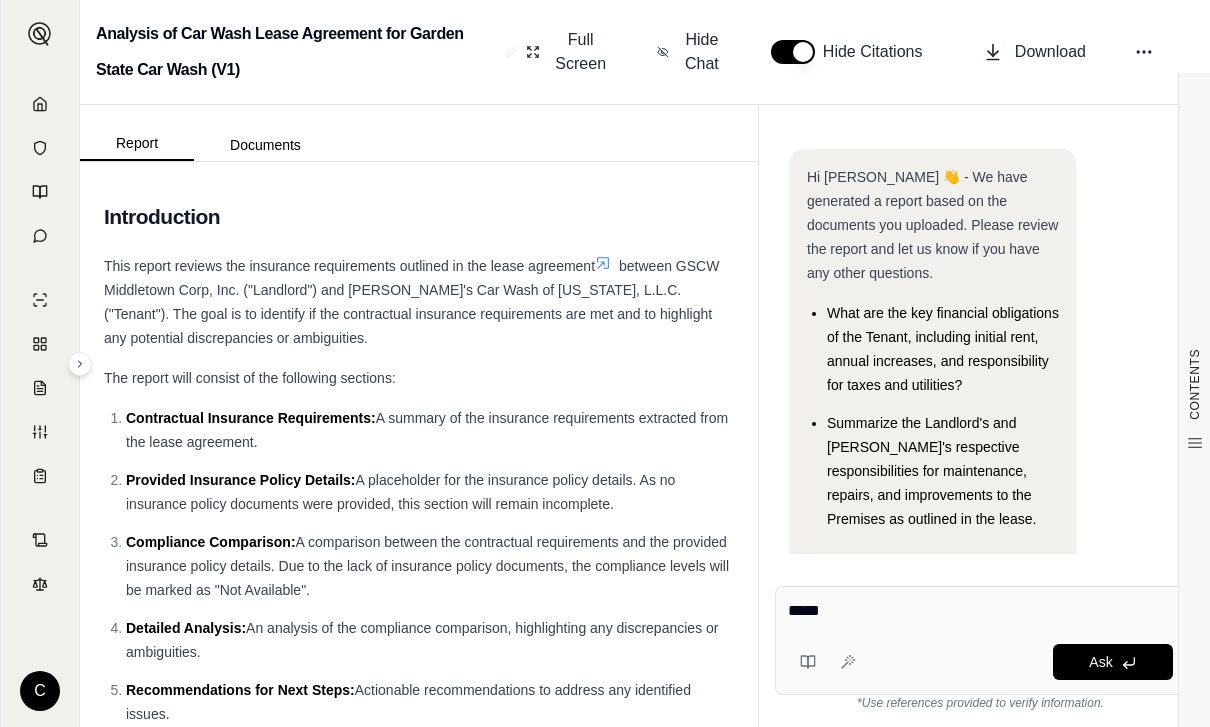 type 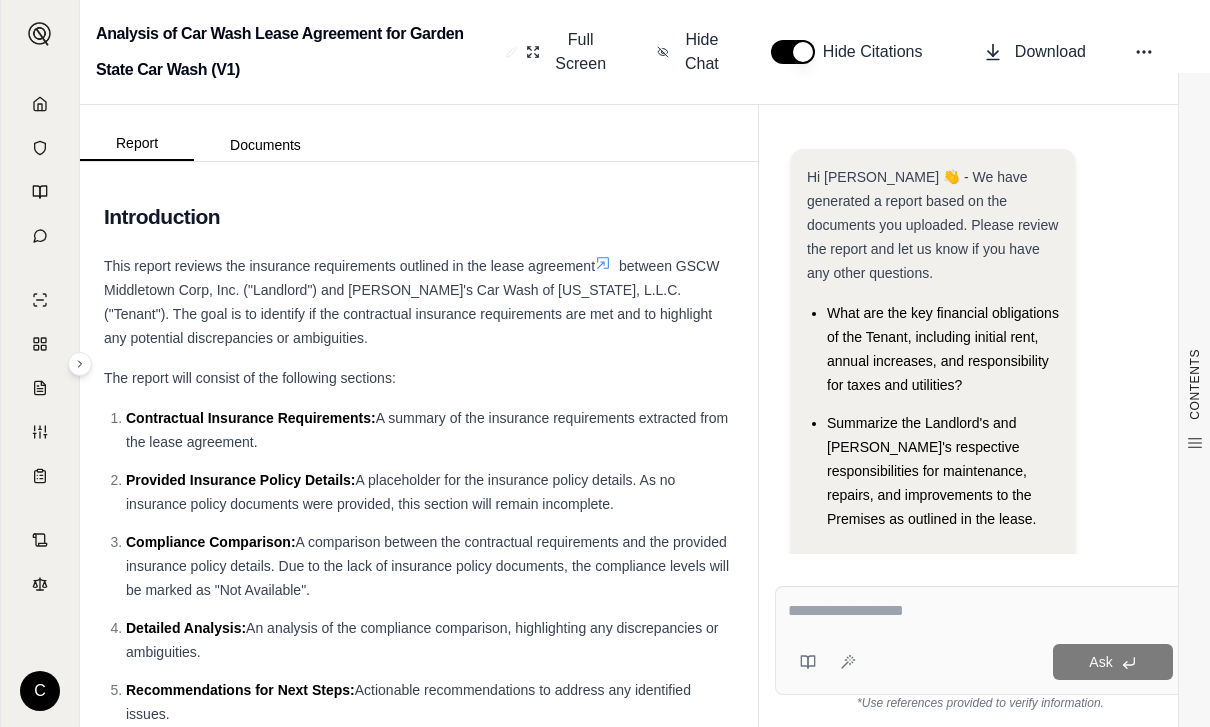 click on "What are the key financial obligations of the Tenant, including initial rent, annual increases, and responsibility for taxes and utilities?" at bounding box center [943, 349] 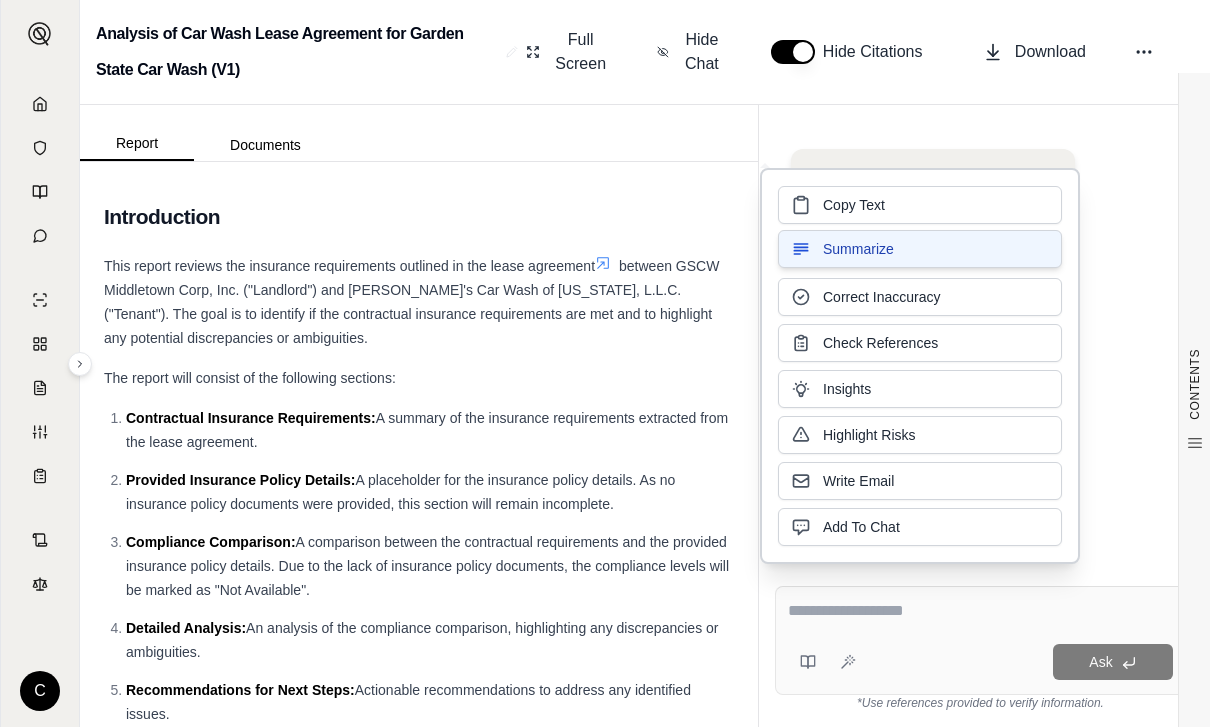 click on "Summarize" at bounding box center (920, 249) 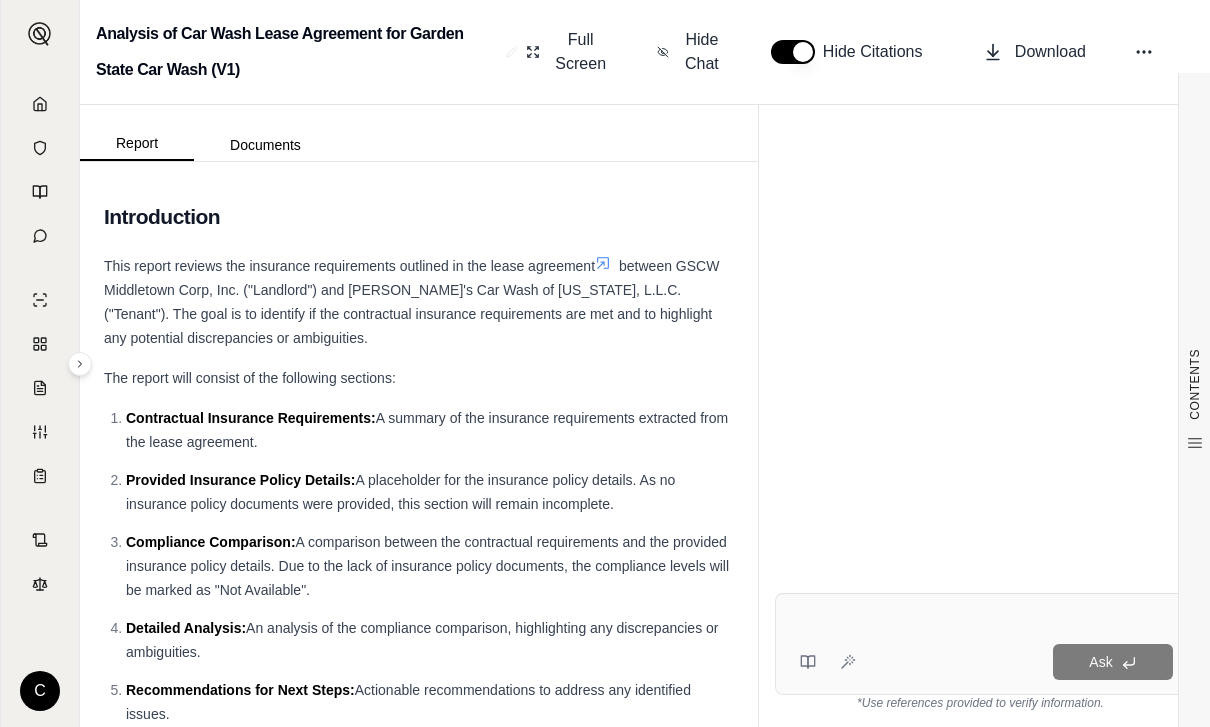 scroll, scrollTop: 53, scrollLeft: 0, axis: vertical 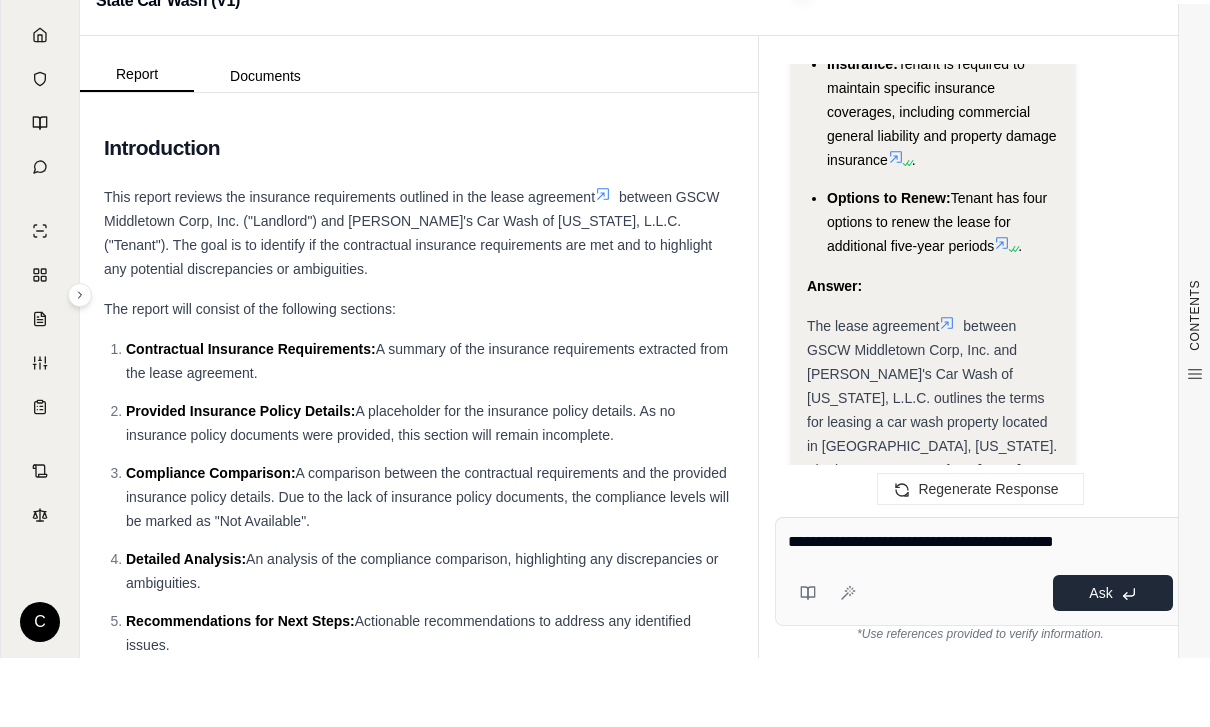 type on "**********" 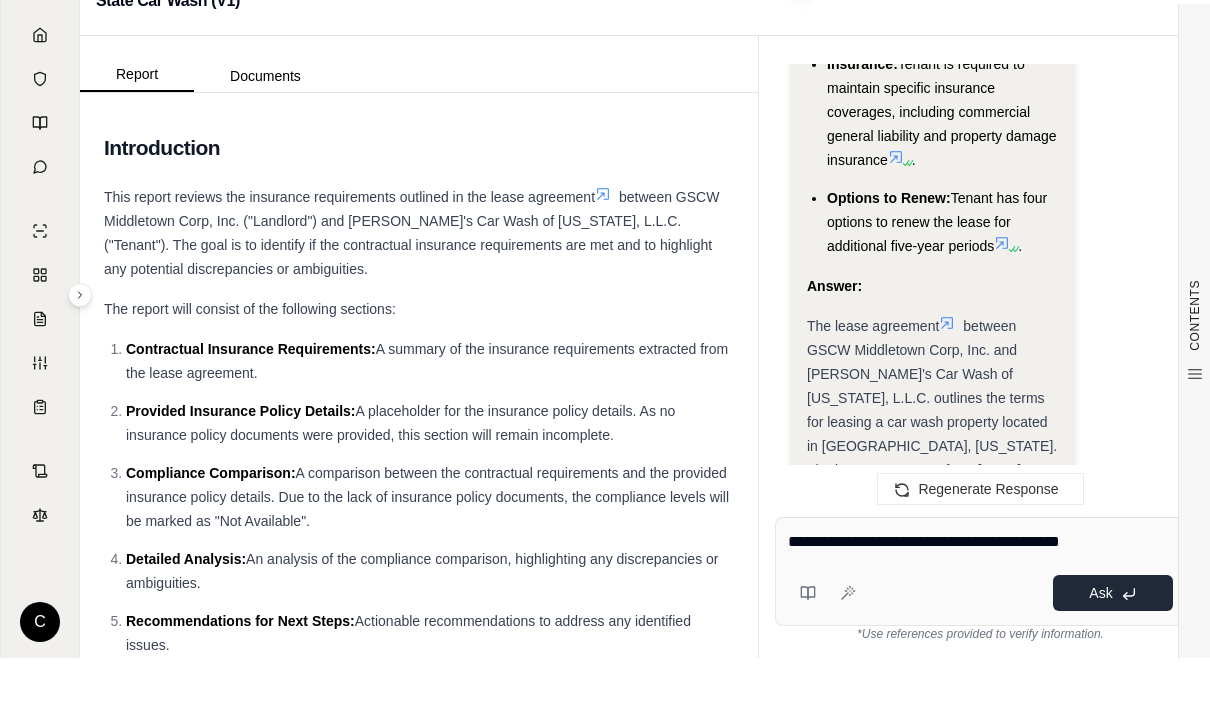 click on "Ask" at bounding box center (1113, 662) 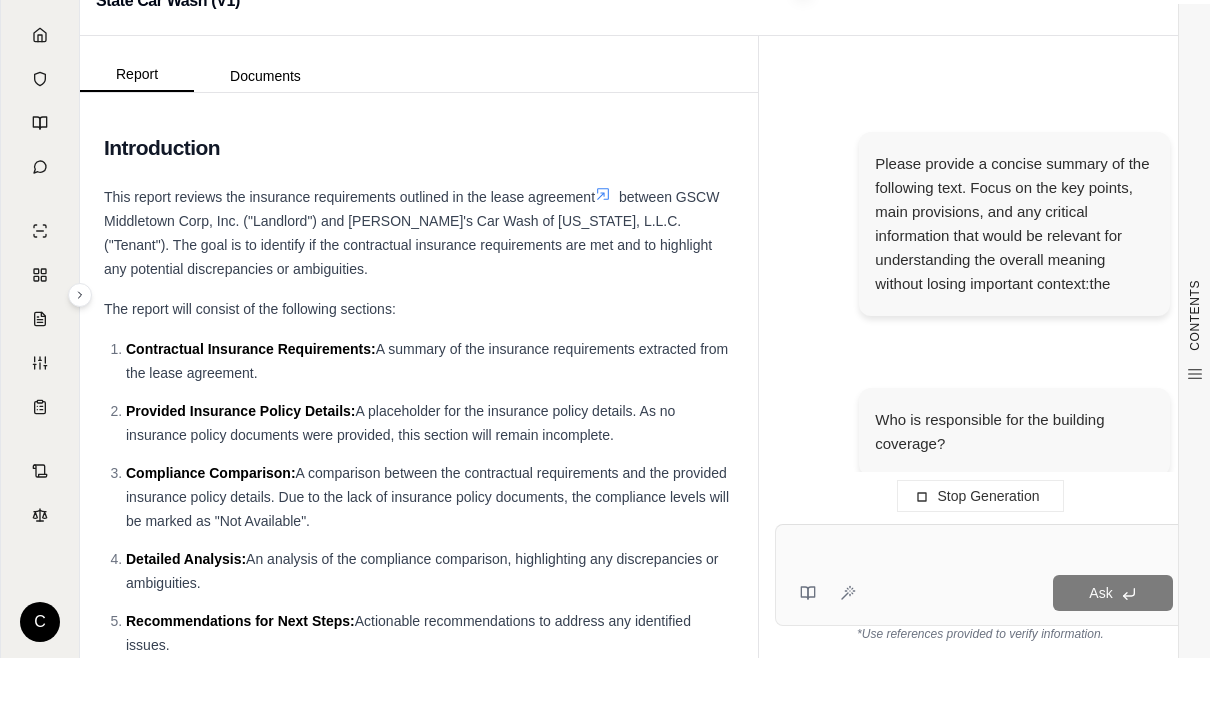 scroll, scrollTop: 47, scrollLeft: 0, axis: vertical 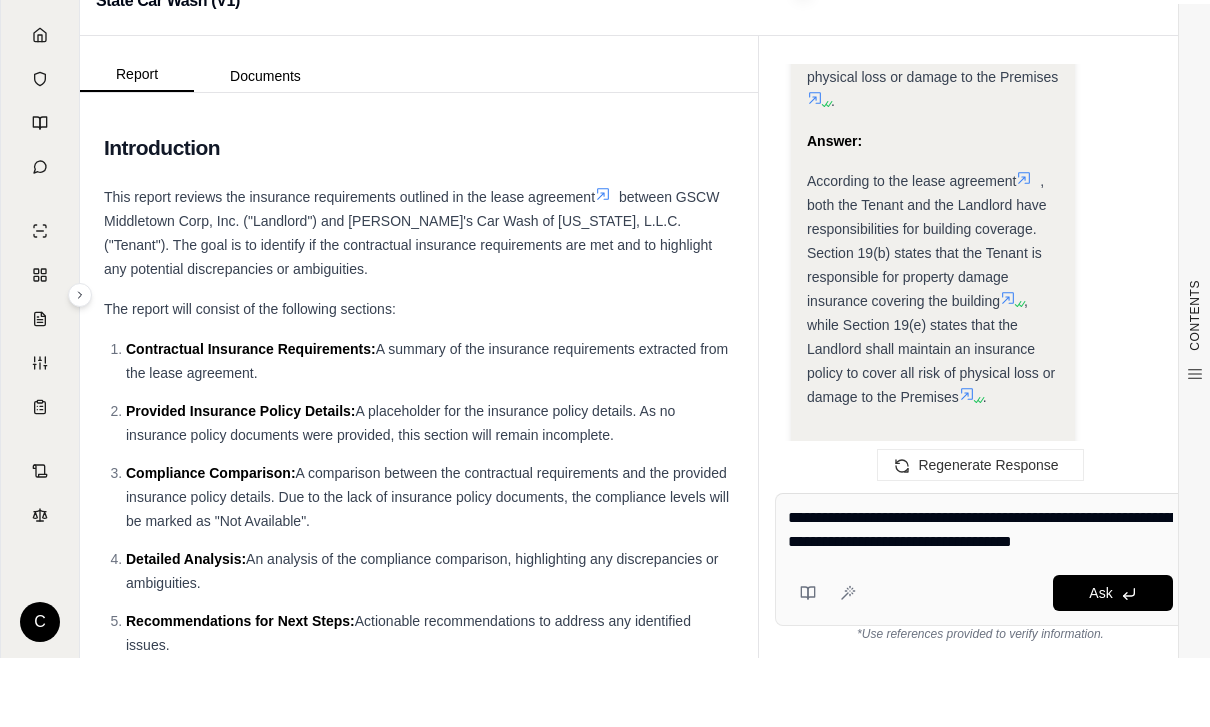 type on "**********" 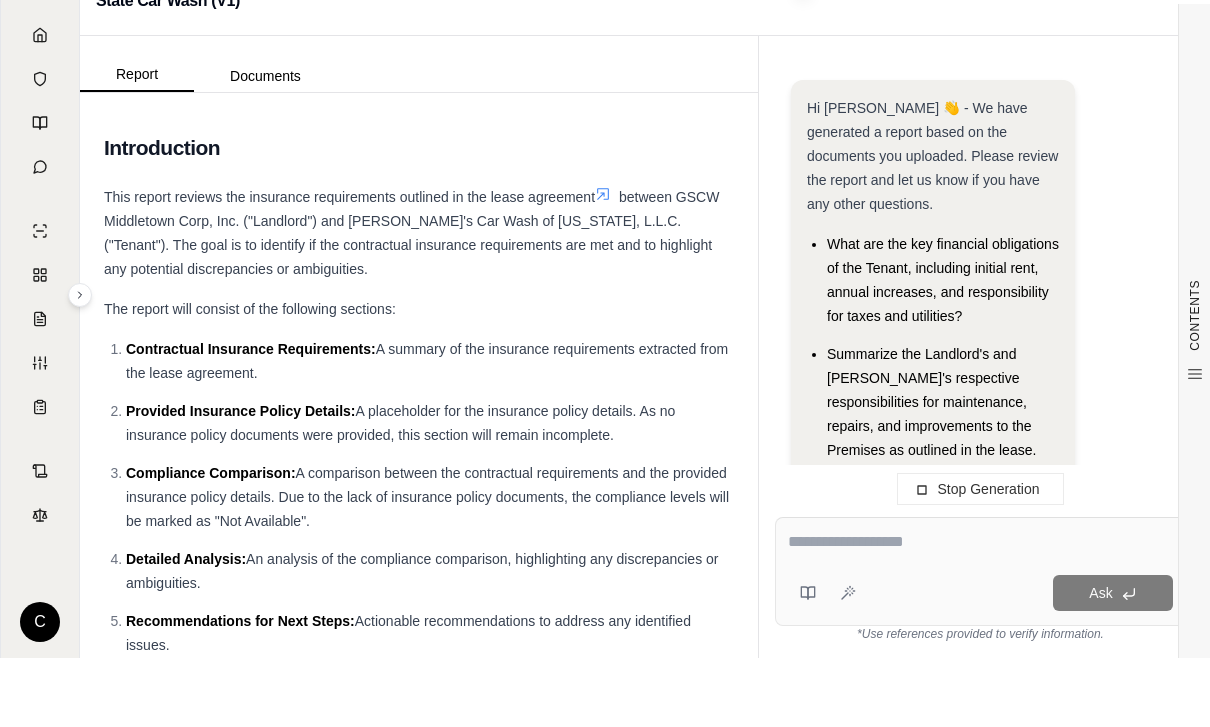 scroll, scrollTop: 47, scrollLeft: 0, axis: vertical 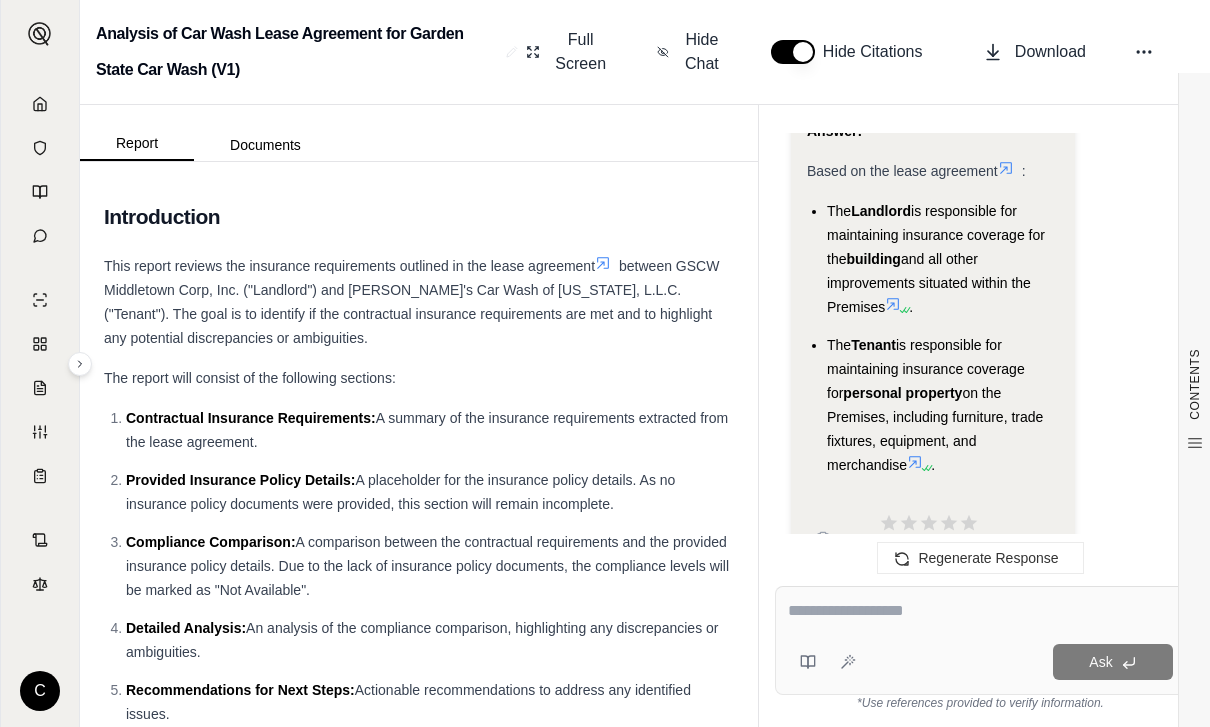 click at bounding box center (980, 611) 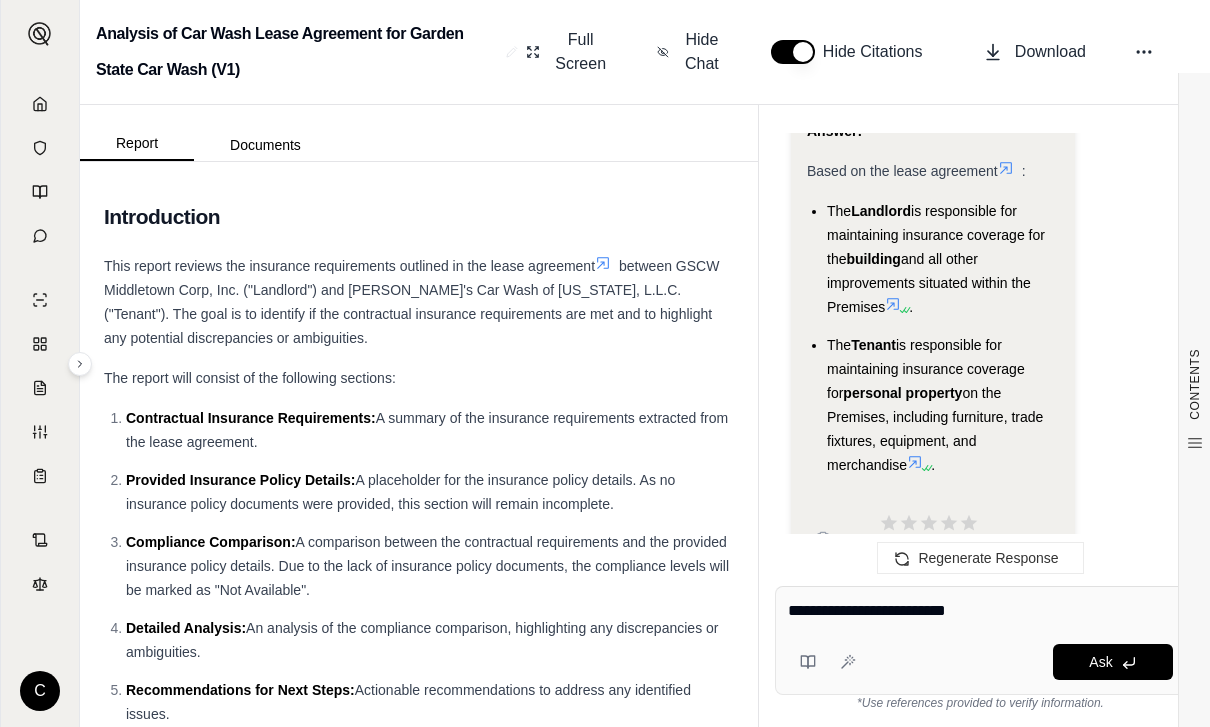 type on "**********" 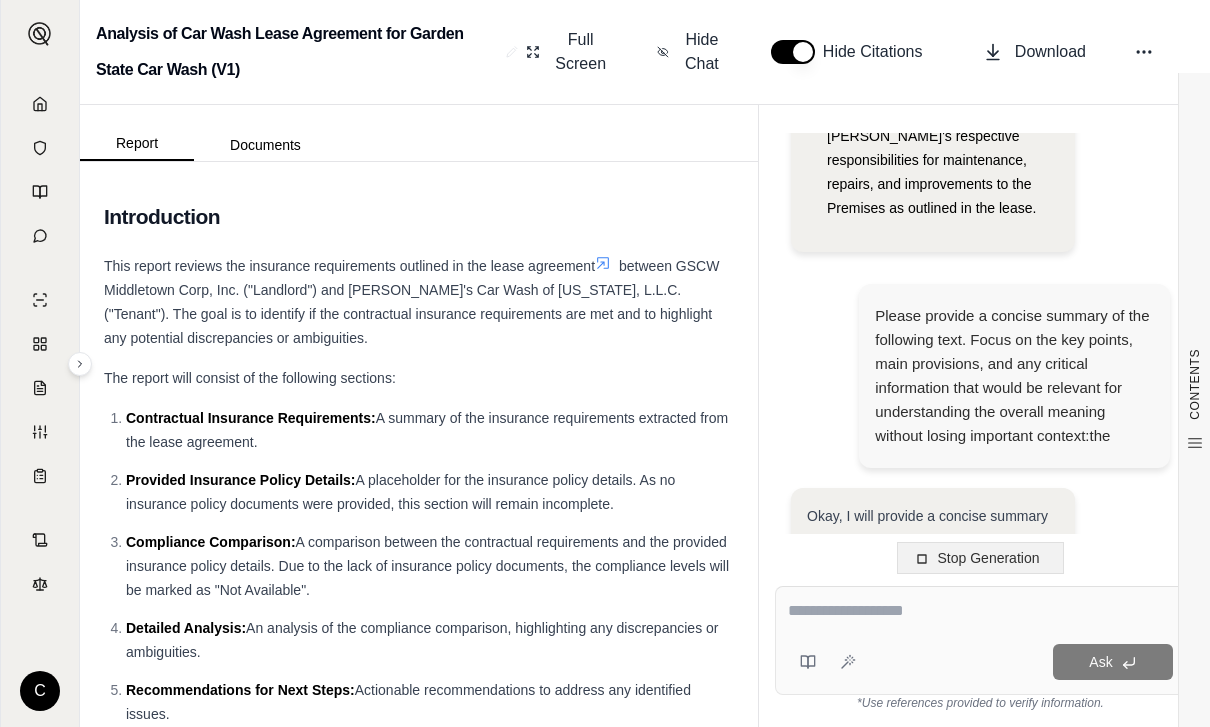 scroll, scrollTop: 5661, scrollLeft: 0, axis: vertical 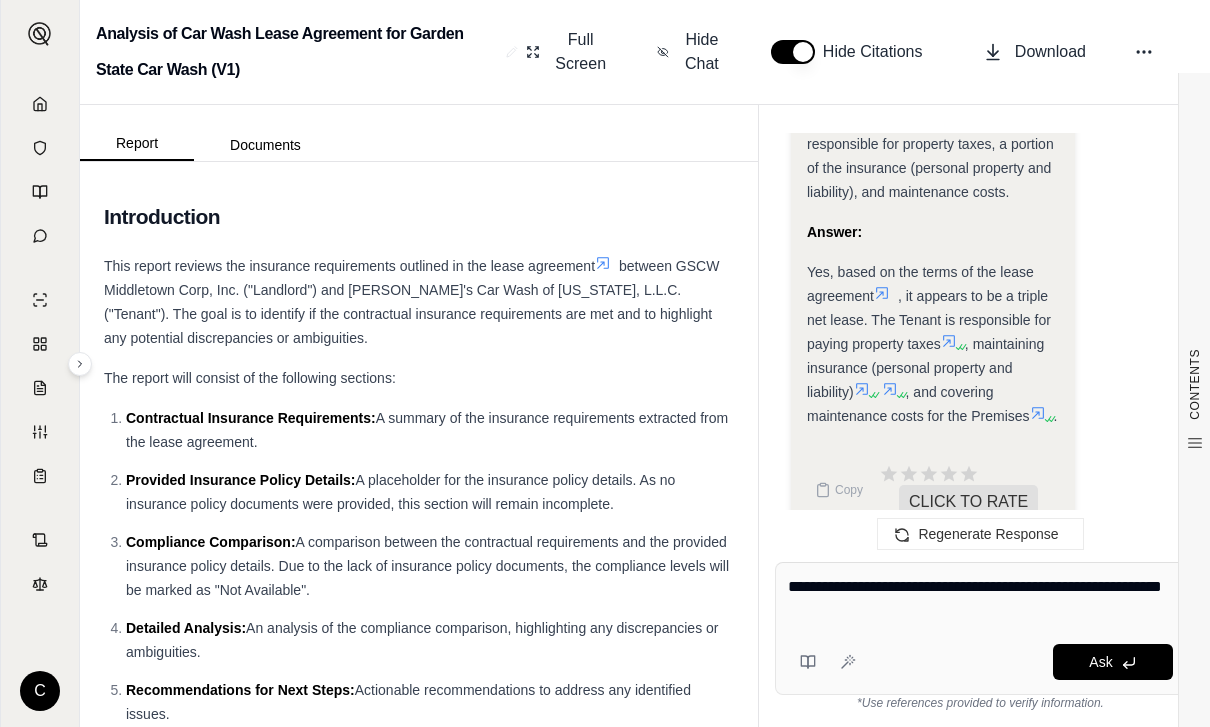 type on "**********" 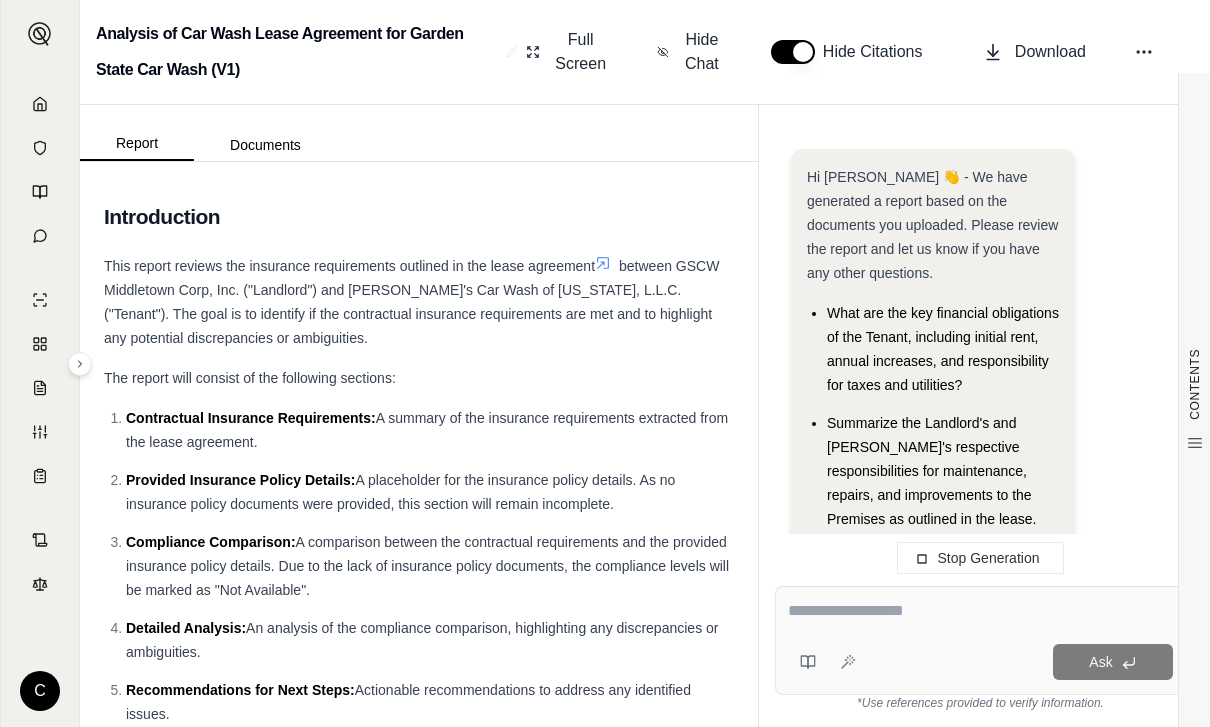 scroll, scrollTop: 0, scrollLeft: 0, axis: both 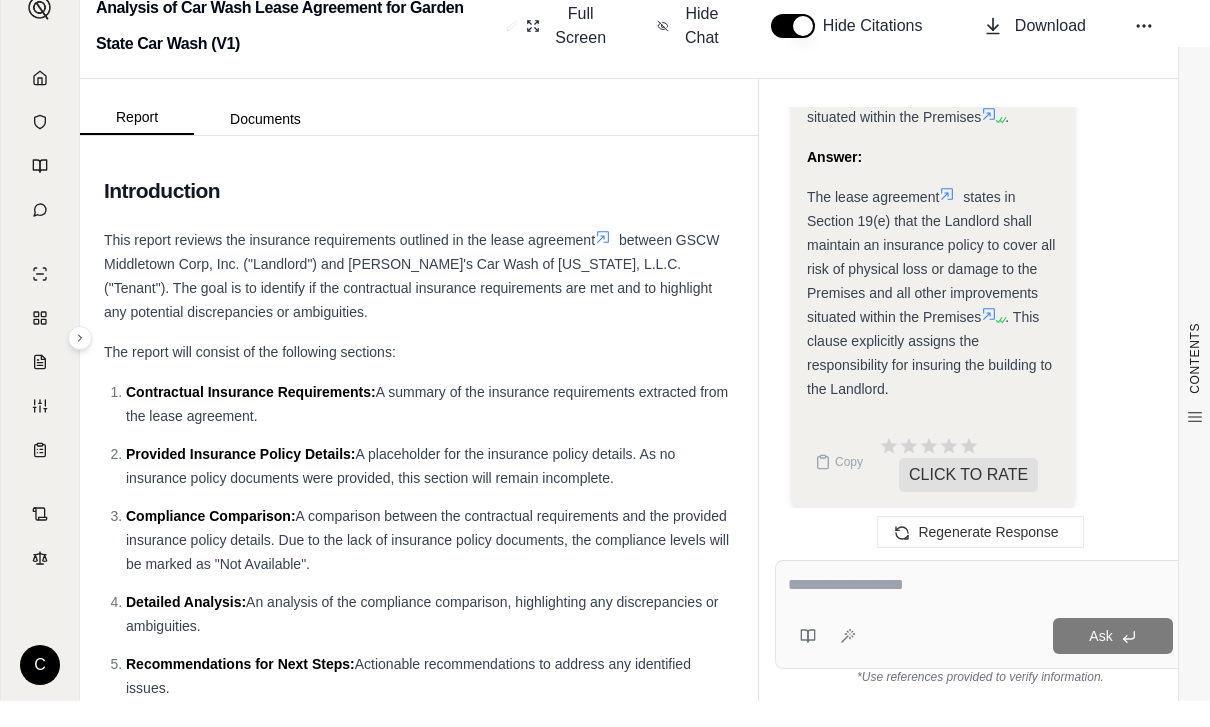 click 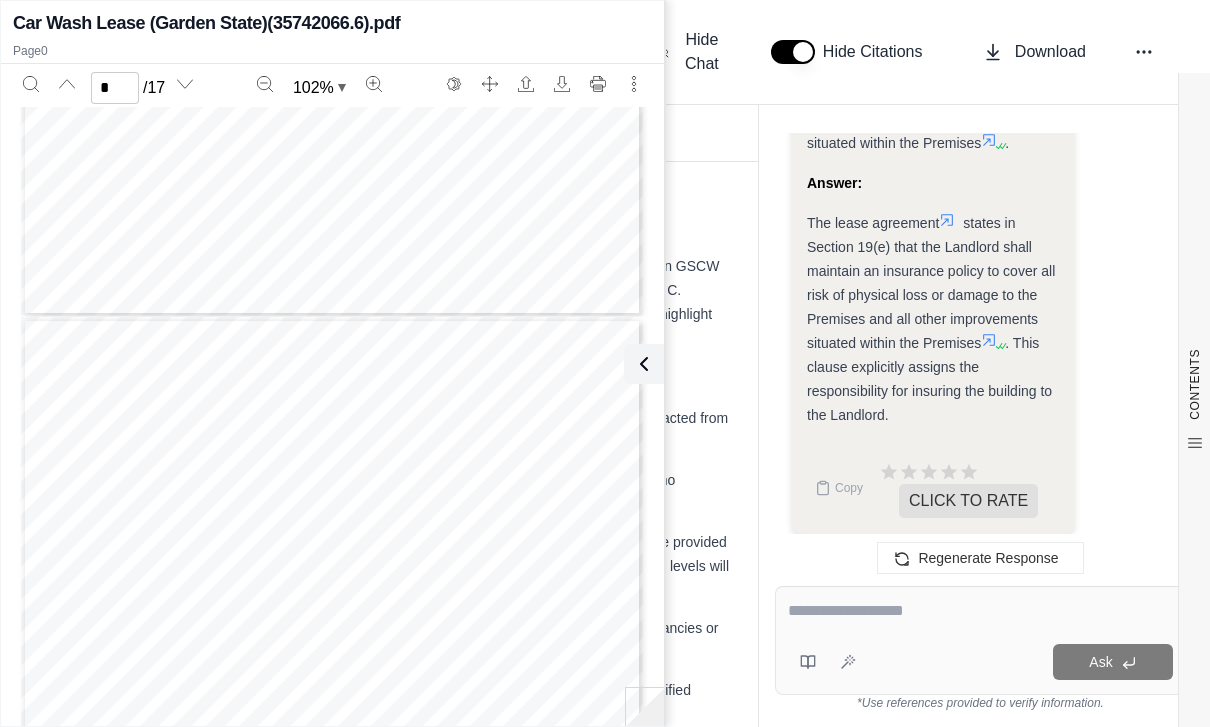 scroll, scrollTop: 4683, scrollLeft: 0, axis: vertical 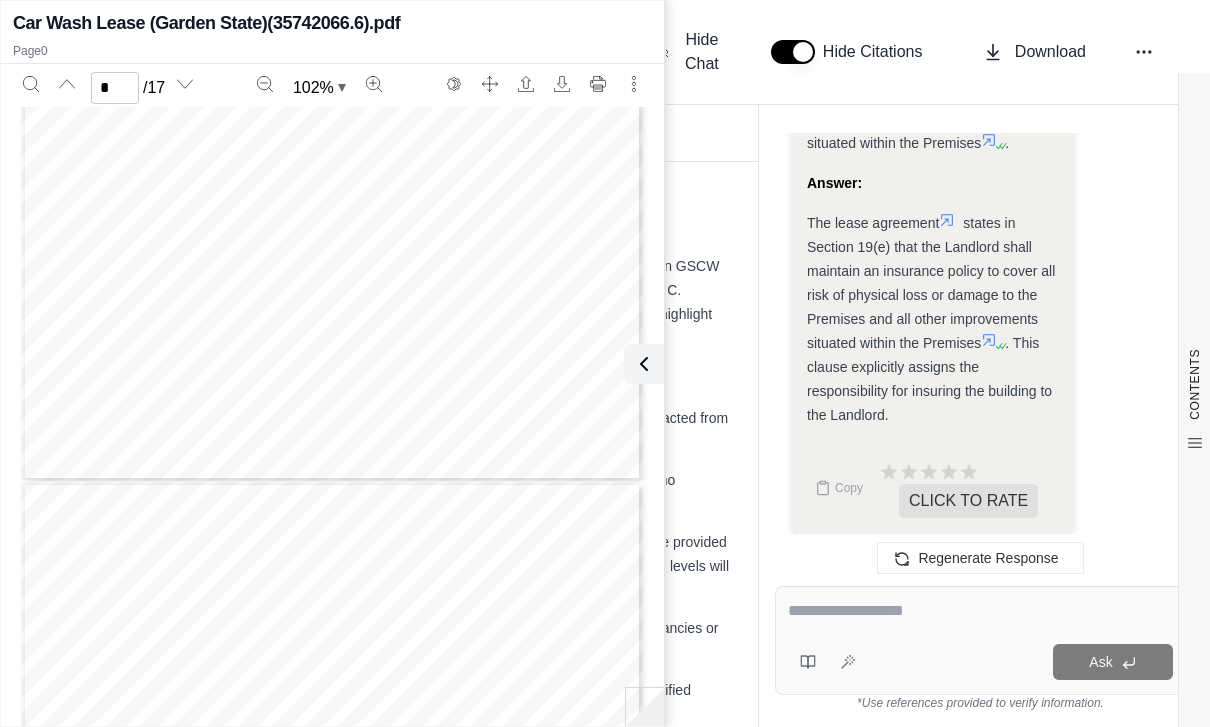 type on "**" 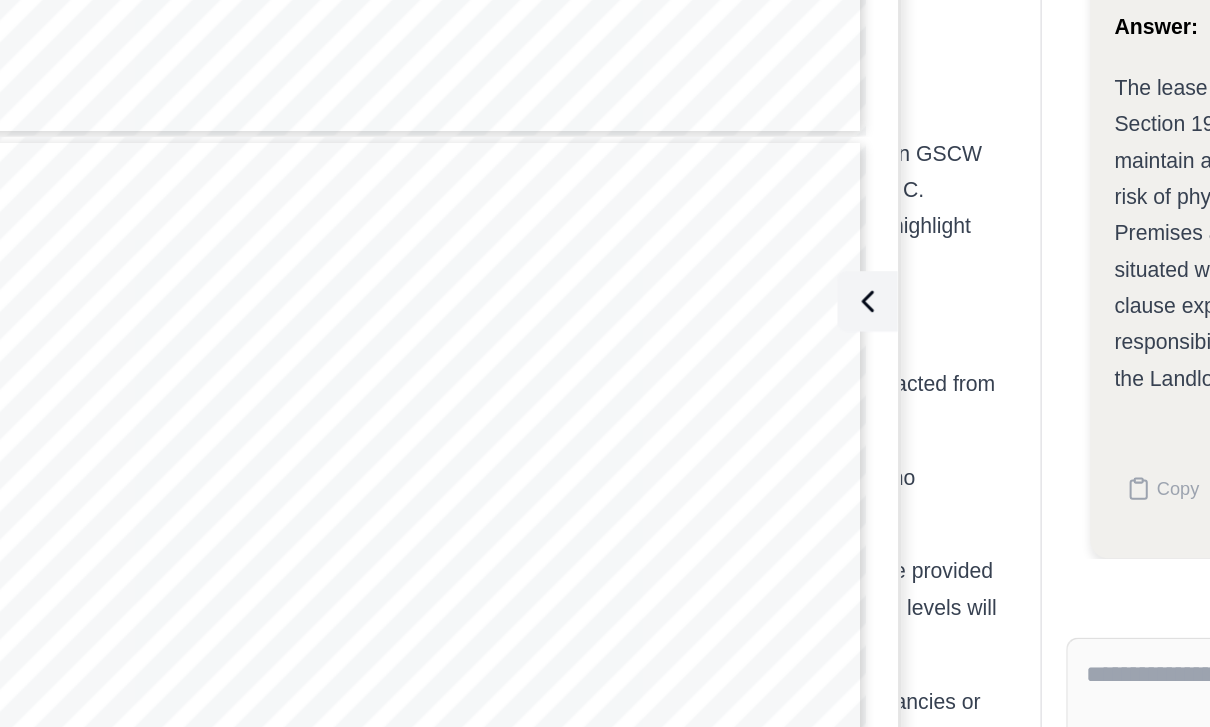 scroll, scrollTop: 7097, scrollLeft: 0, axis: vertical 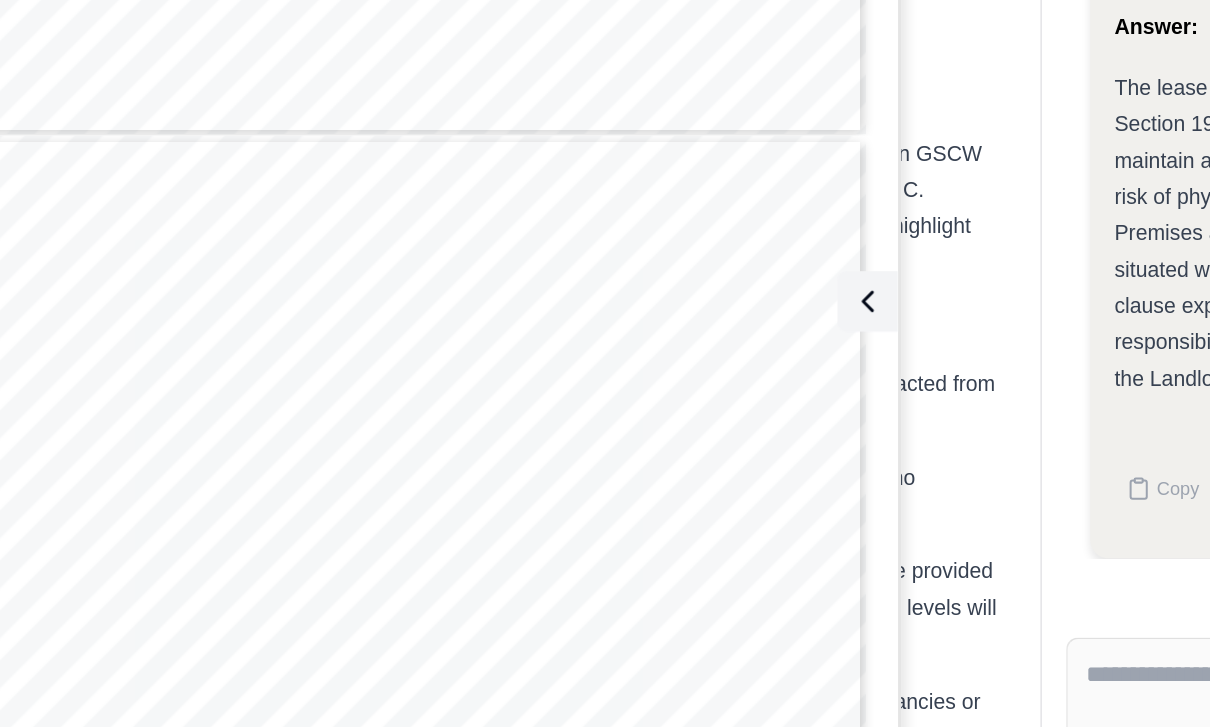 click at bounding box center (980, 611) 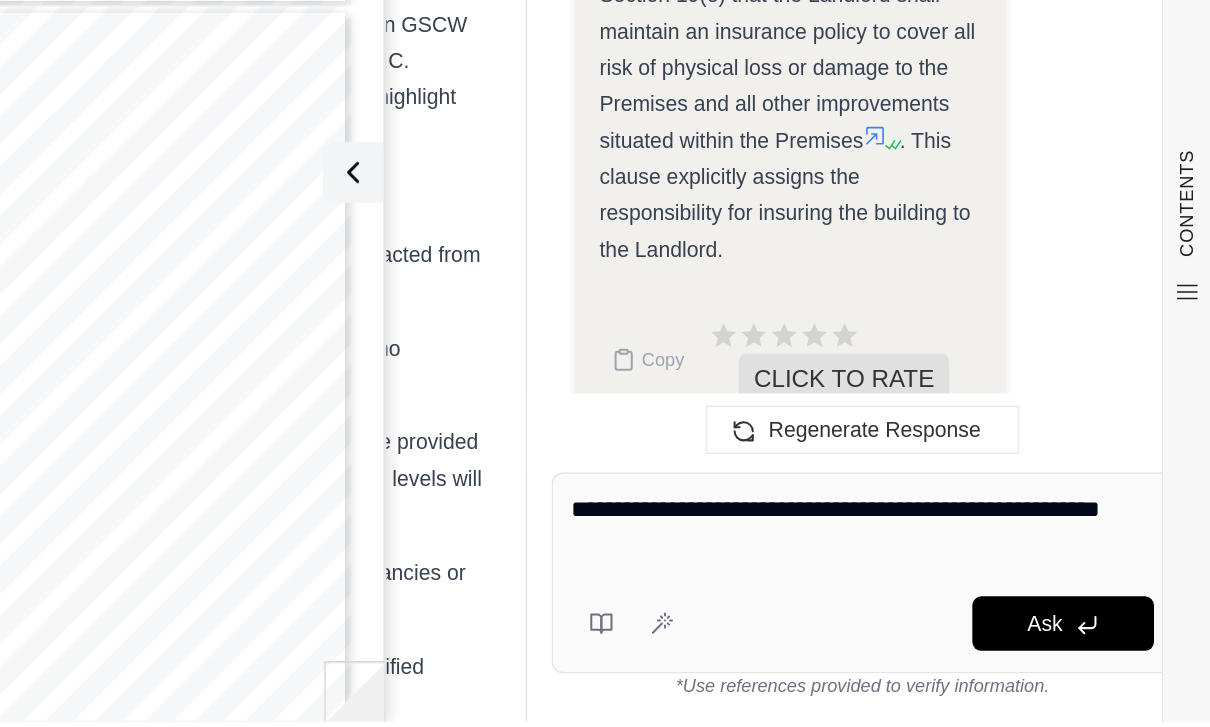type on "**********" 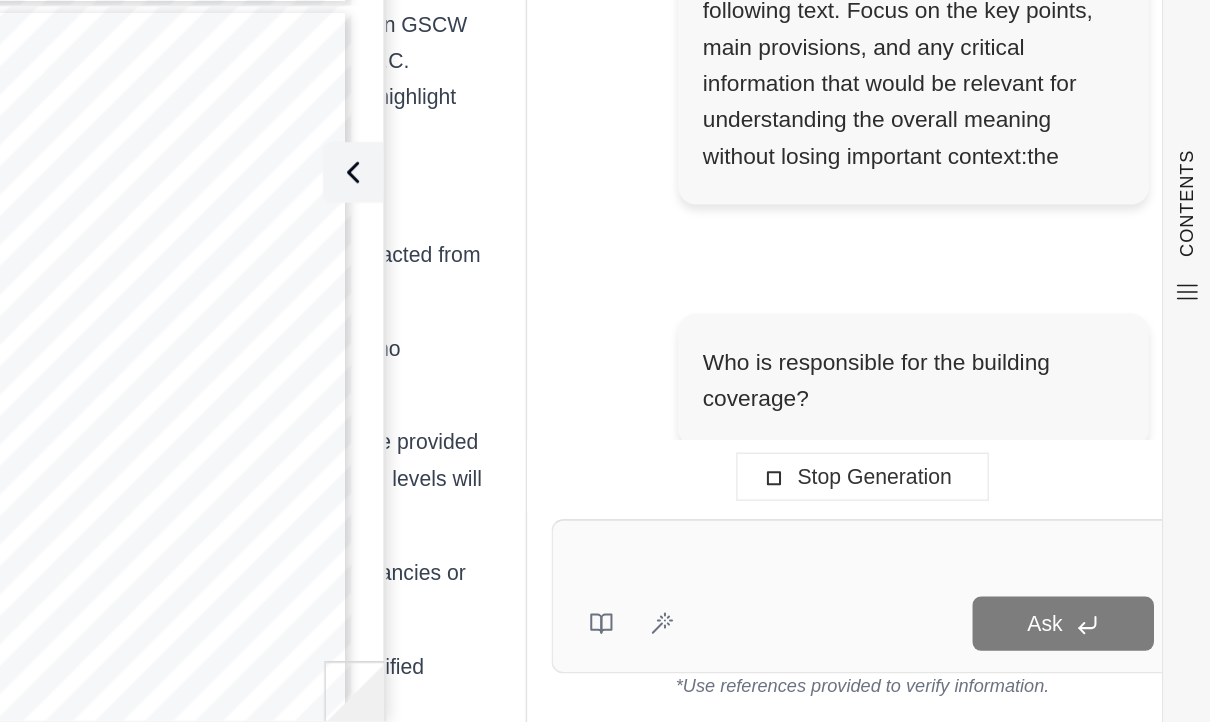 scroll, scrollTop: 311, scrollLeft: 0, axis: vertical 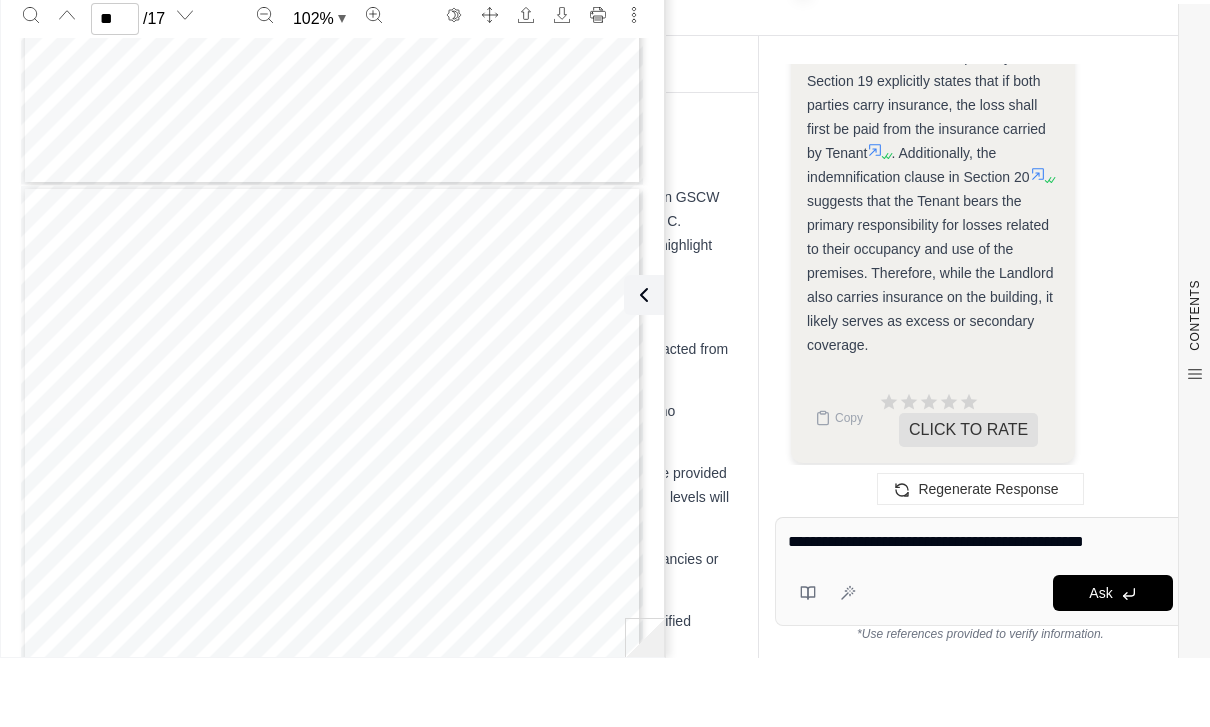 type on "**********" 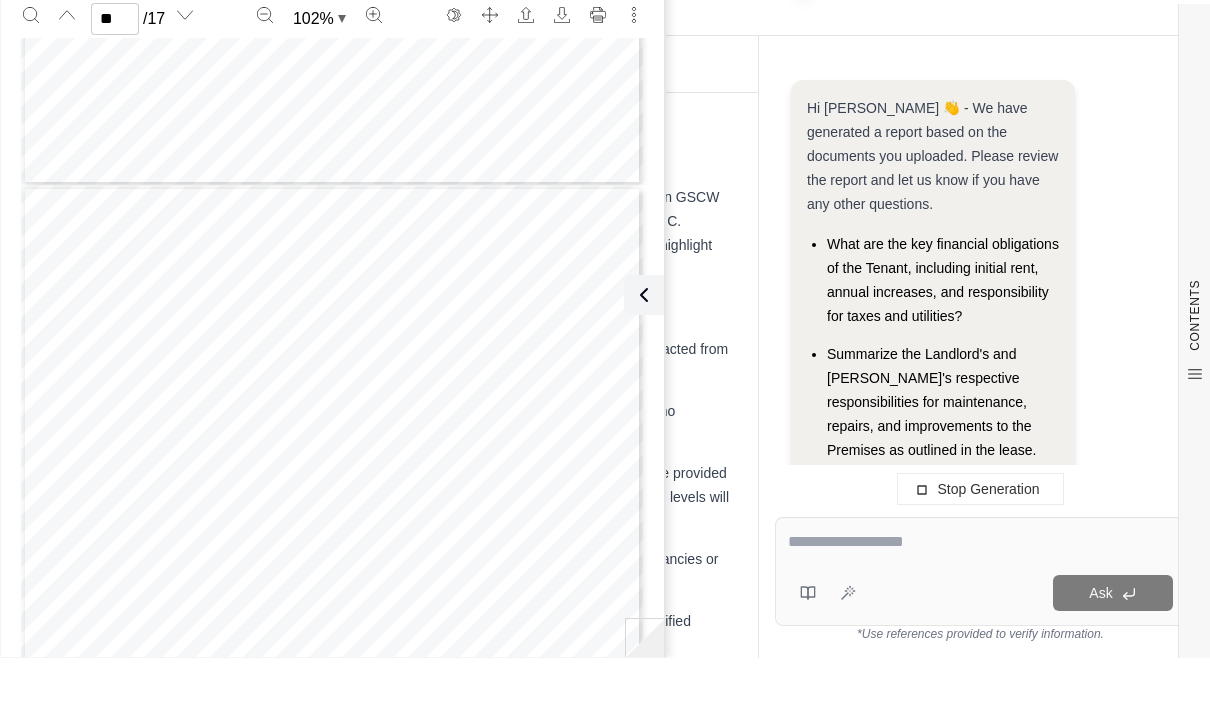 scroll, scrollTop: 47, scrollLeft: 0, axis: vertical 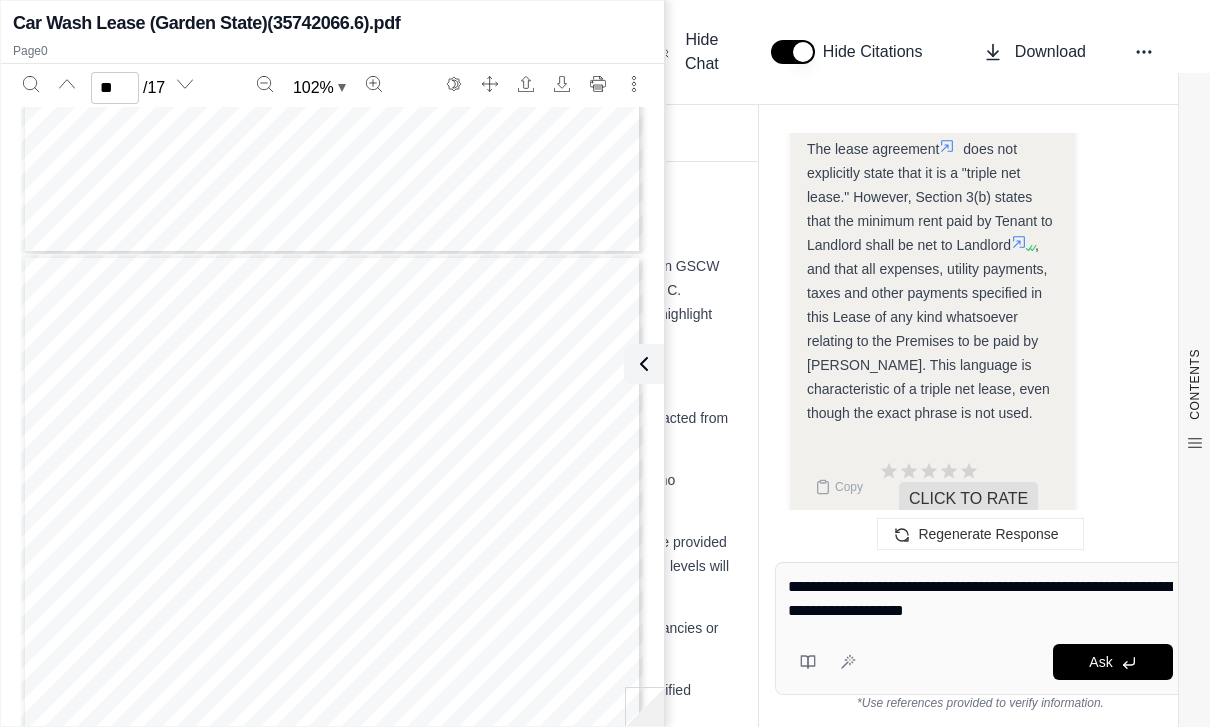 type on "**********" 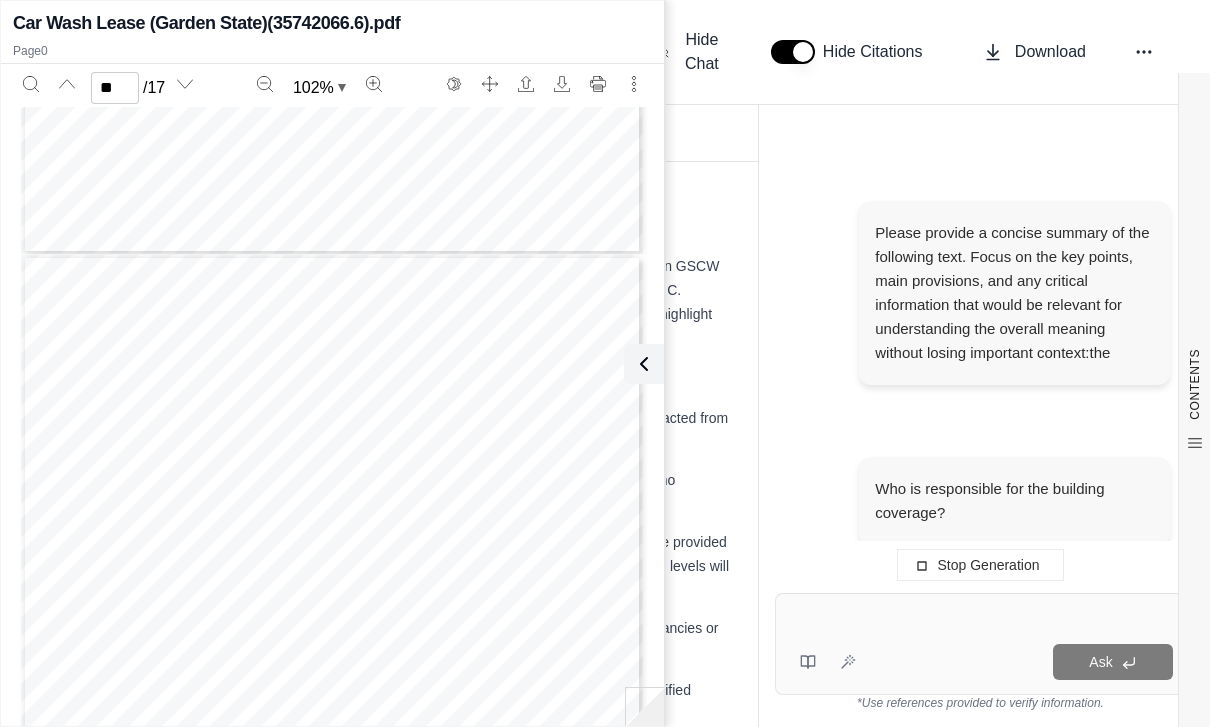 scroll, scrollTop: 0, scrollLeft: 0, axis: both 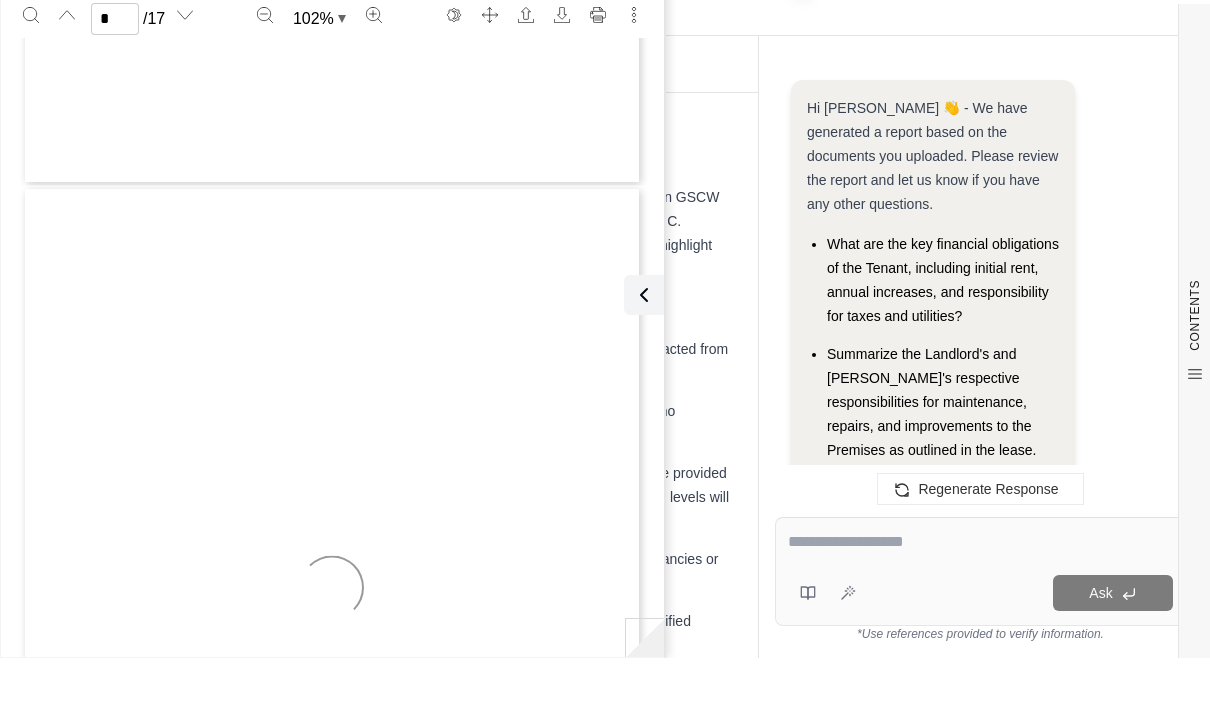 type on "**" 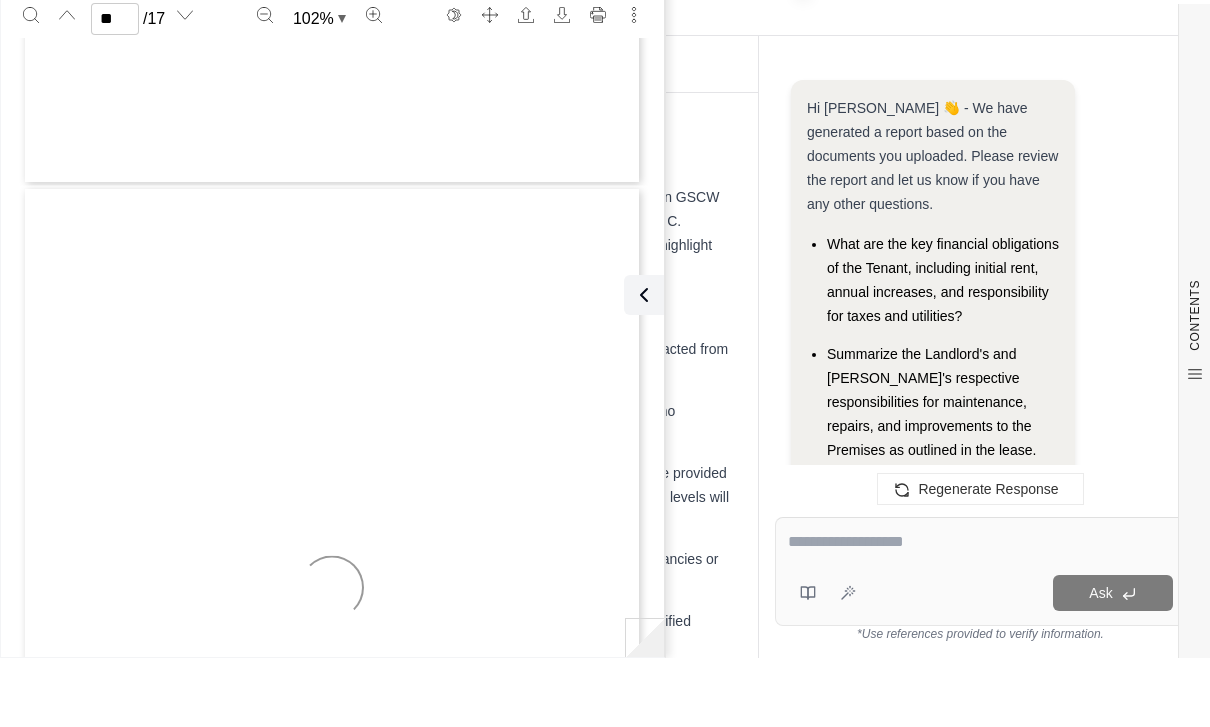 scroll, scrollTop: 7096, scrollLeft: 0, axis: vertical 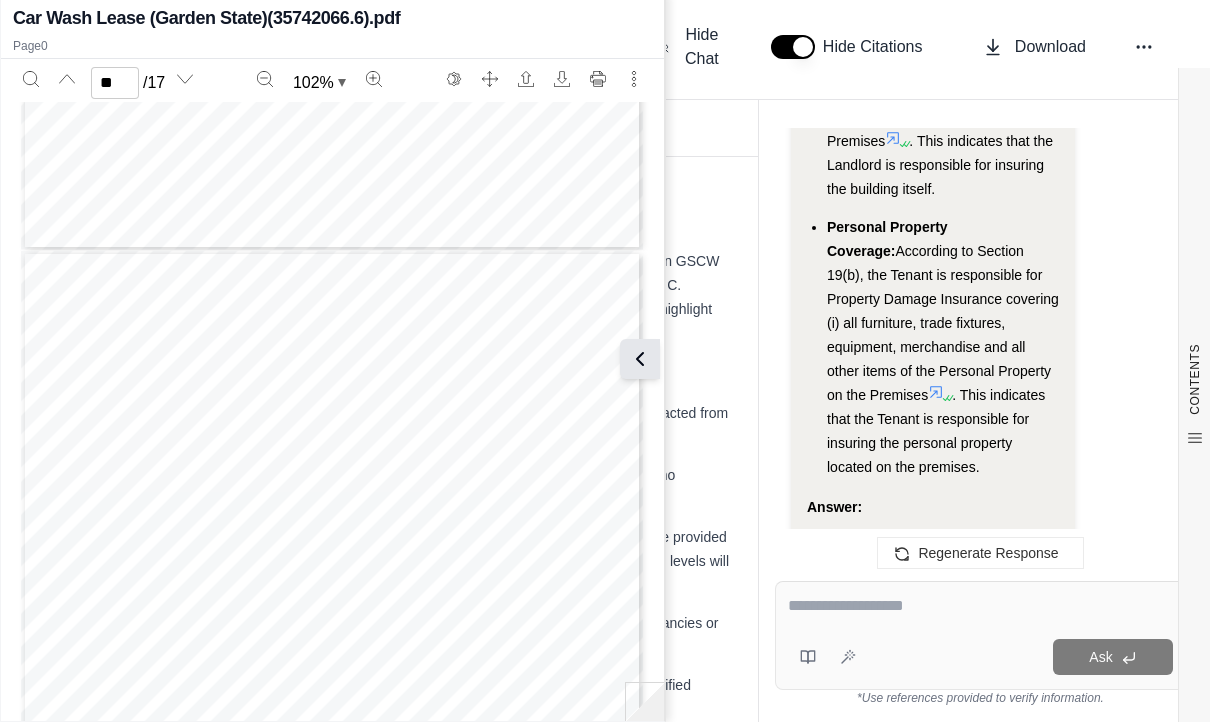 click at bounding box center [640, 364] 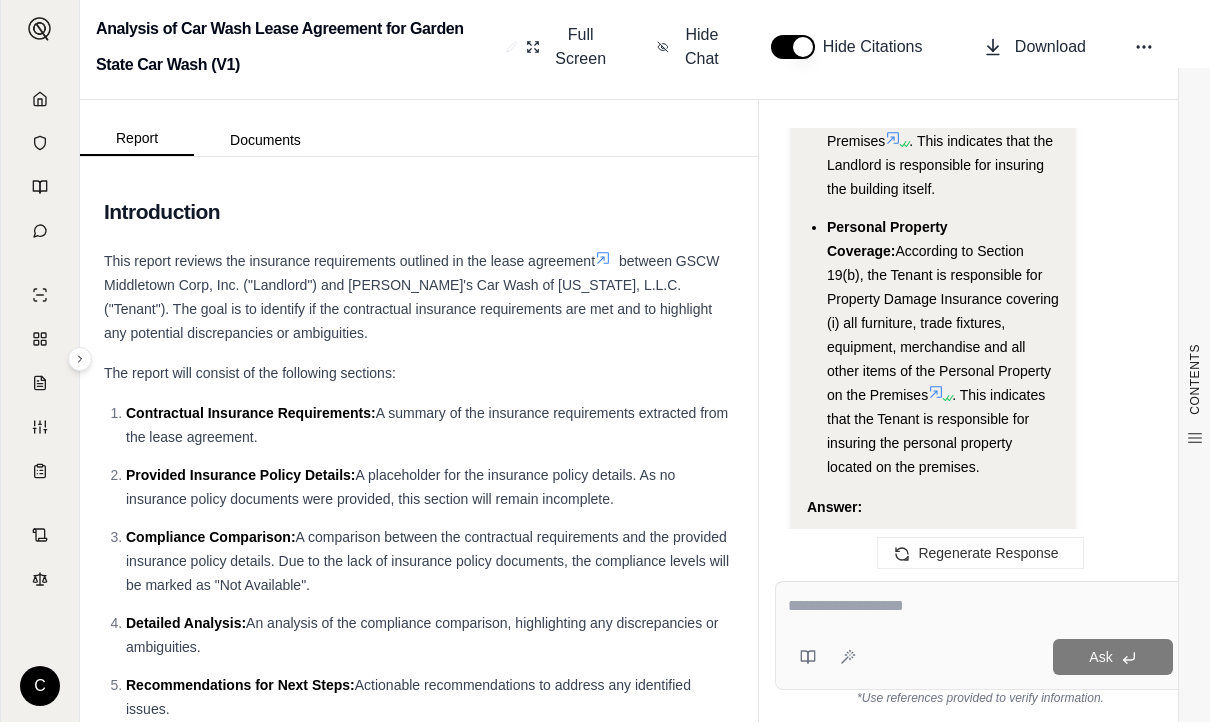 scroll, scrollTop: 14758, scrollLeft: 0, axis: vertical 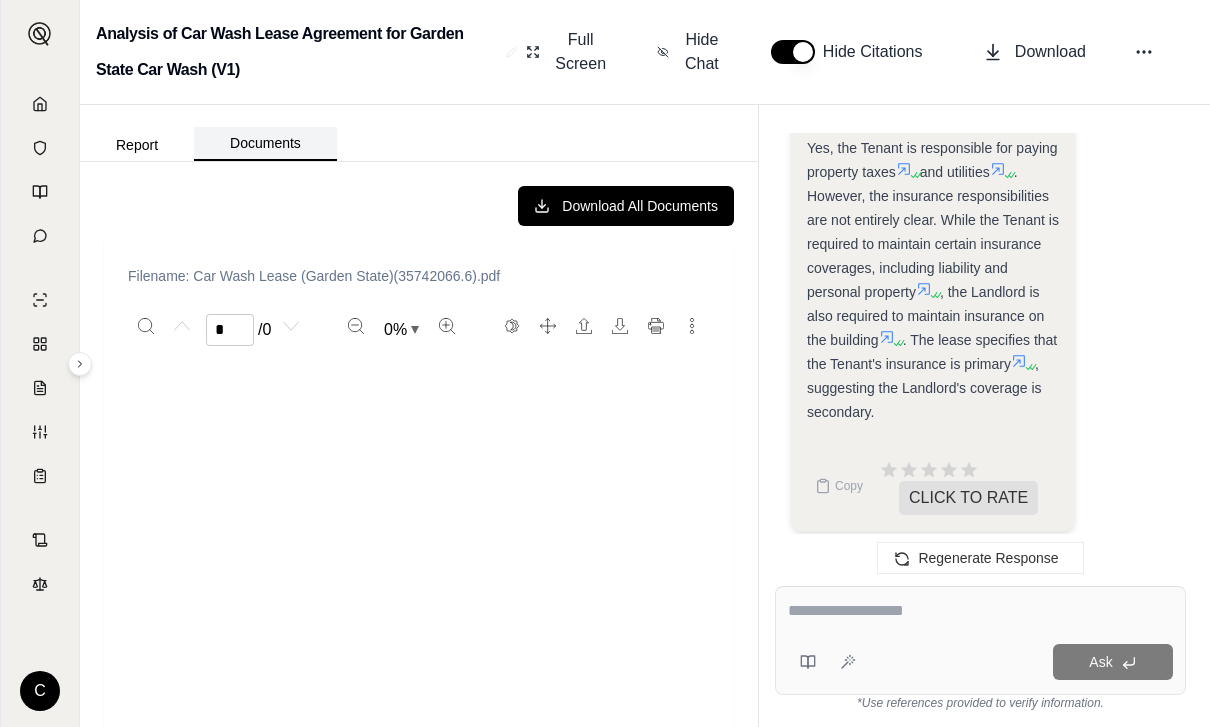 click on "Documents" at bounding box center [265, 144] 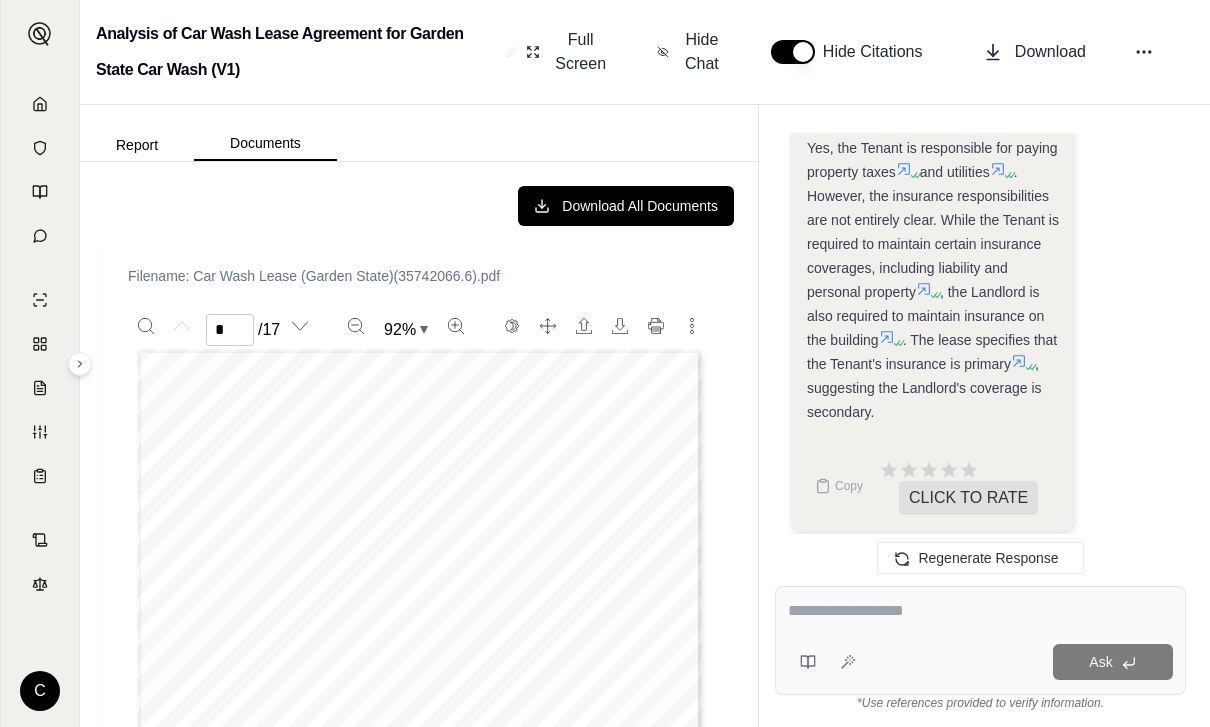 scroll, scrollTop: 211, scrollLeft: 0, axis: vertical 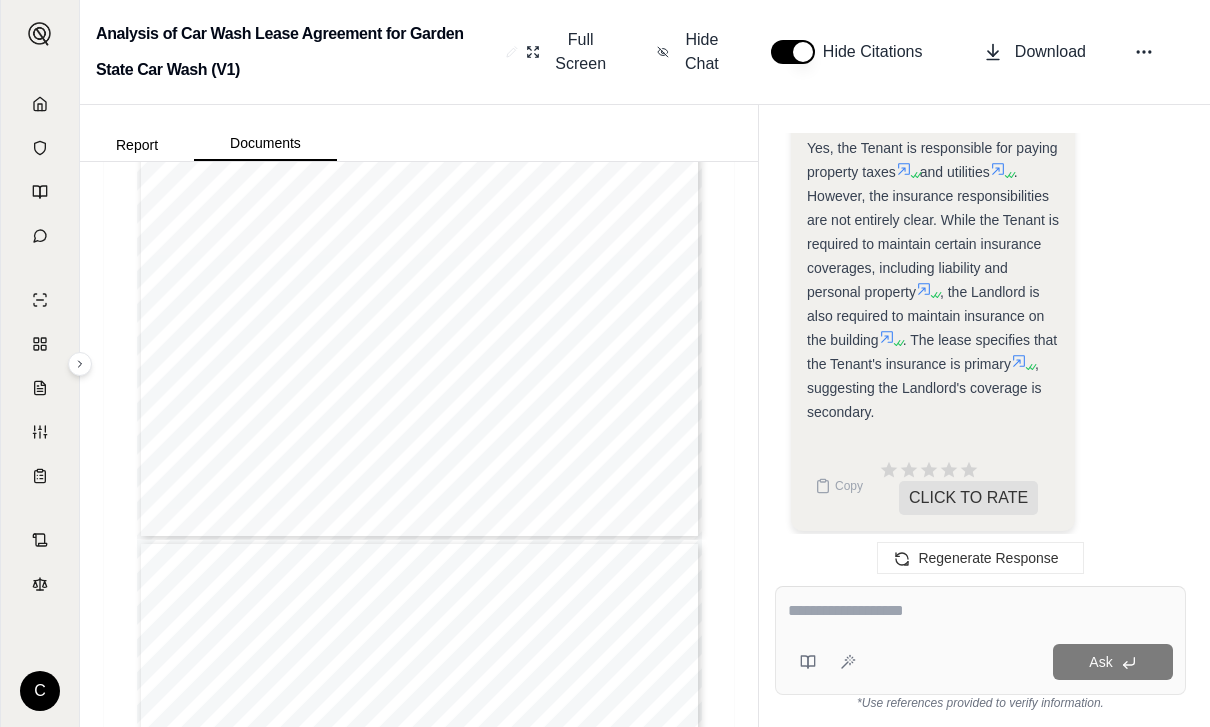 type on "*" 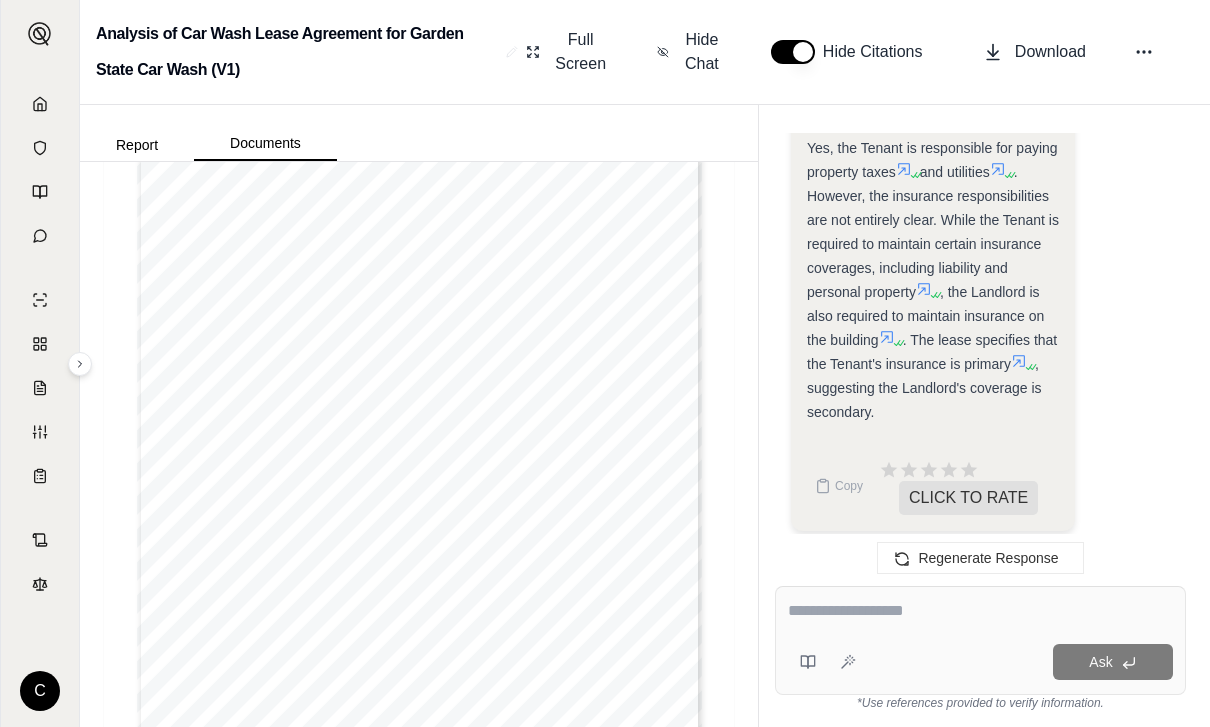 scroll, scrollTop: 3842, scrollLeft: 0, axis: vertical 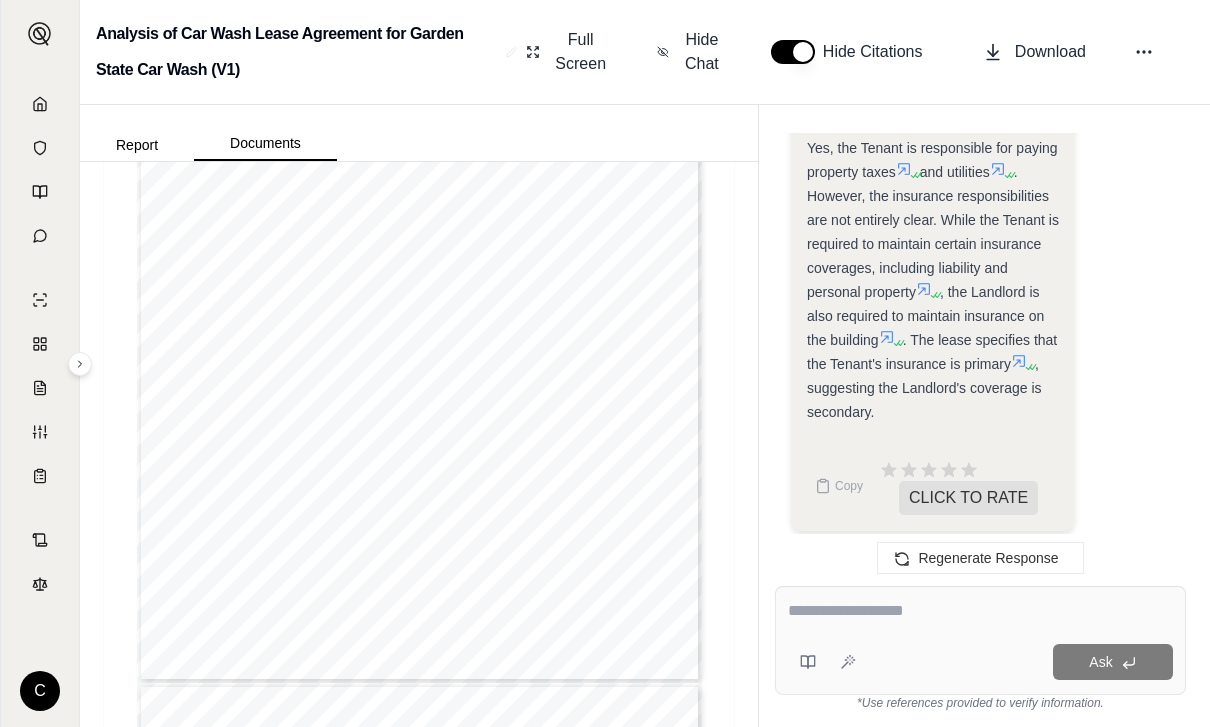 click on "C Analysis of Car Wash Lease Agreement for Garden State Car Wash  (V1) Full Screen Hide Chat Hide Citations Download Report Documents Download All Documents Filename: Car Wash Lease (Garden State)(35742066.6).pdf * /  17 92 % ACTIVE:35 742066.6 3. the condition of the Premises. Landlord hereby reserves the right to inspect the Premises upon reasonable prior written notice to [PERSON_NAME]. Tenant shall obtain Landlord’s prior written consent with respect to improvements, changes, alterations and additions to the exterior of the Premises, to the extent the cost of the same shall exceed $50,000, which consent shall not be unreasonably delayed, conditioned, or withheld. Notwithstanding the foregoing, Landlord consent shall not be required for Tenant to perform repairs and/or replace any of the car wash equipment, including but not limited to, any blowers, dryers, spray equipment, electronics, vacuum equipment or any other wash equipment, regardless of the cost Premises made by Tenant (collectively, the “" at bounding box center (605, 363) 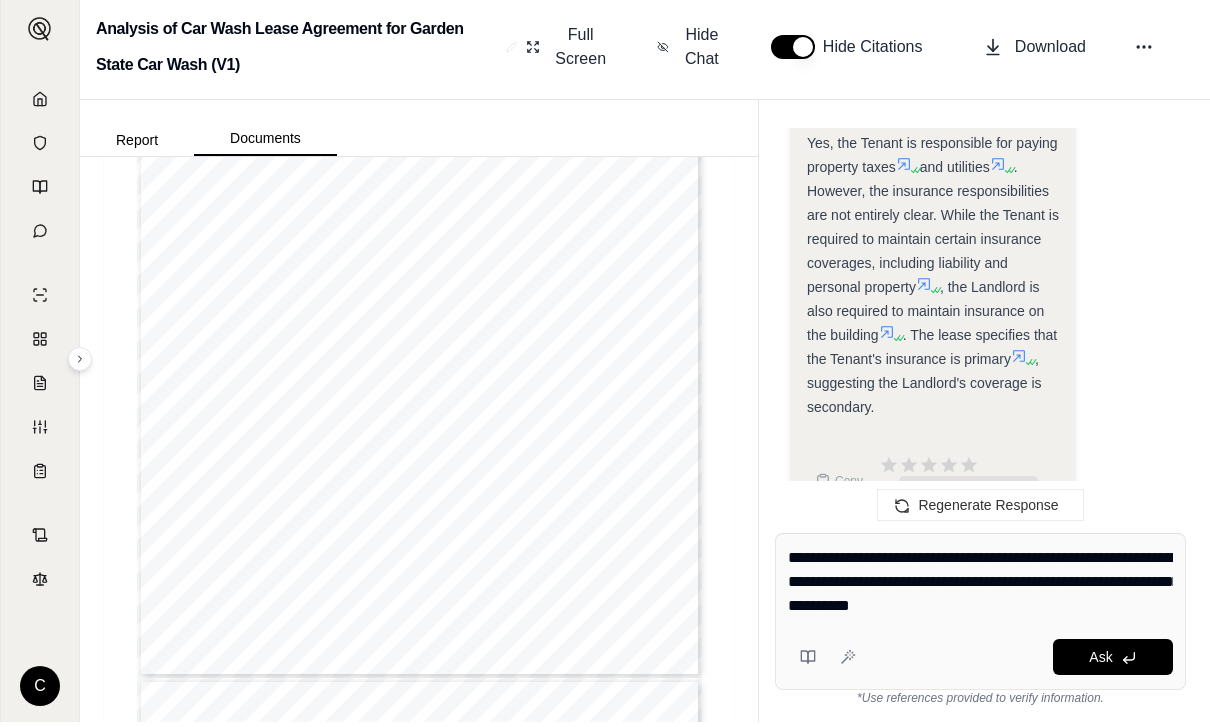 type on "**********" 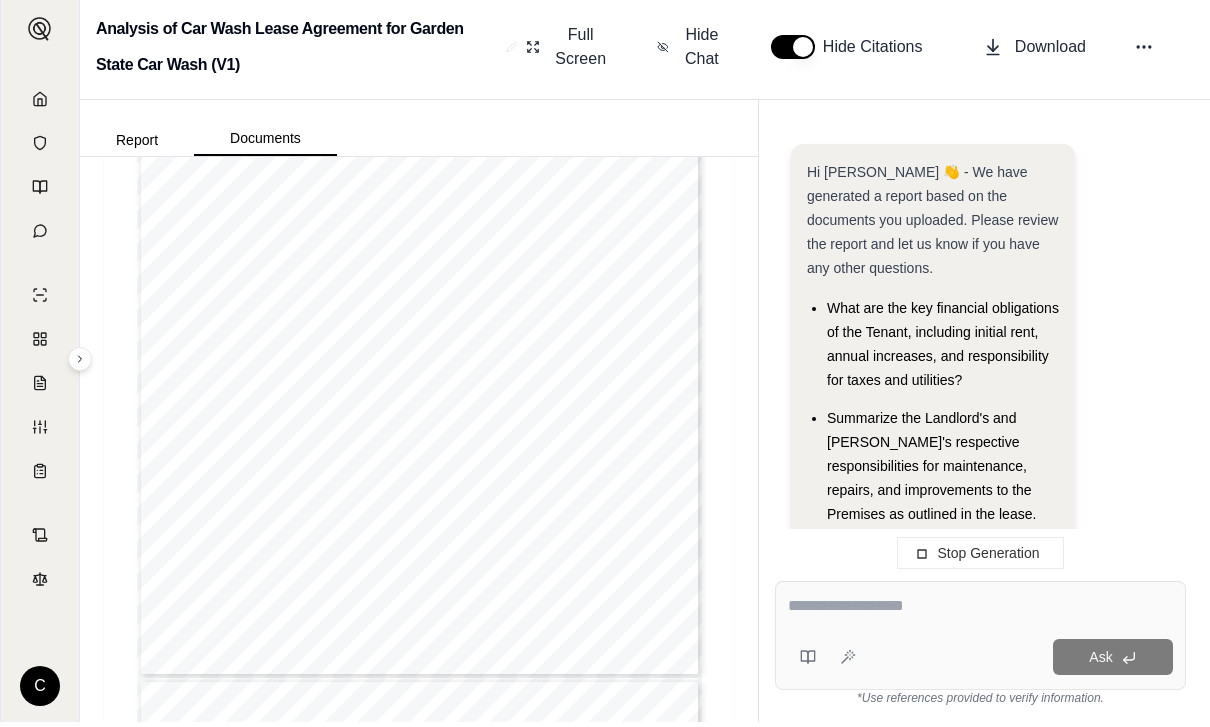 scroll, scrollTop: 15, scrollLeft: 0, axis: vertical 